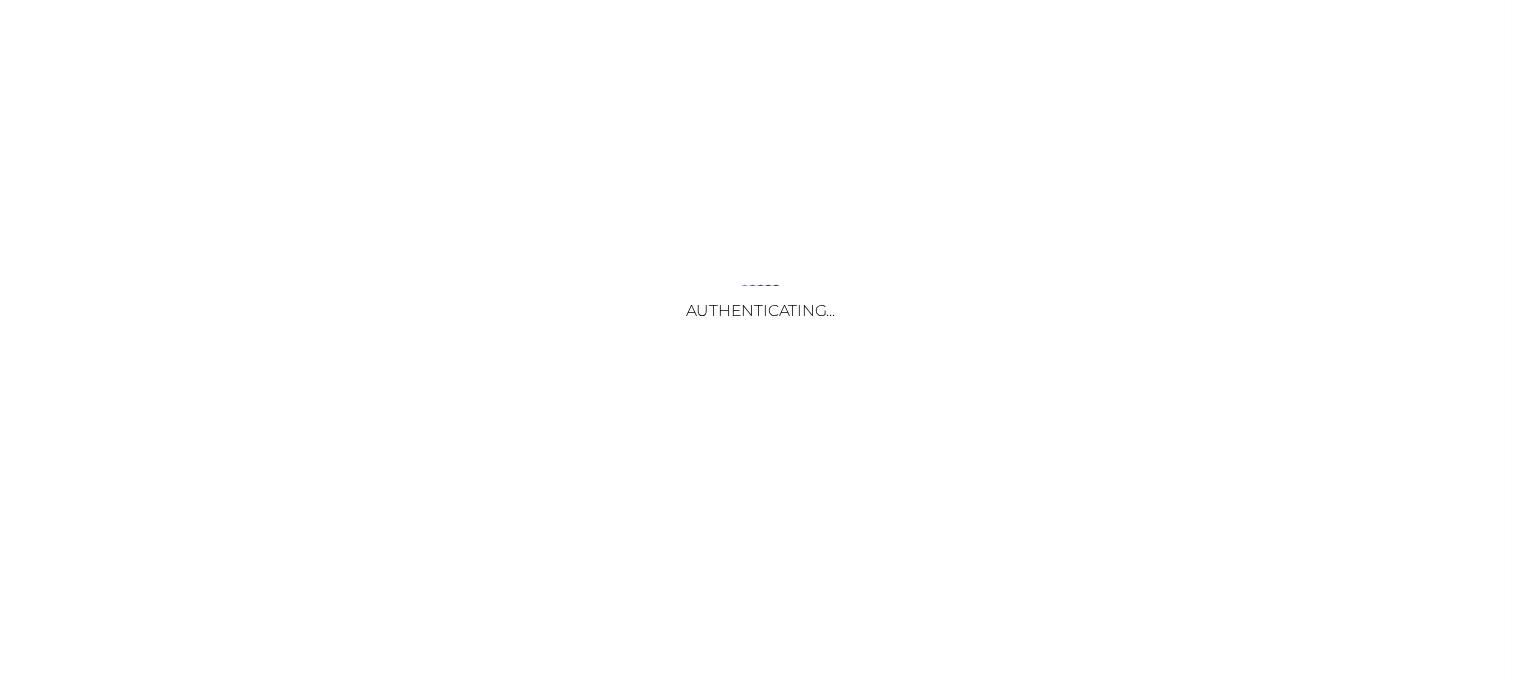 scroll, scrollTop: 0, scrollLeft: 0, axis: both 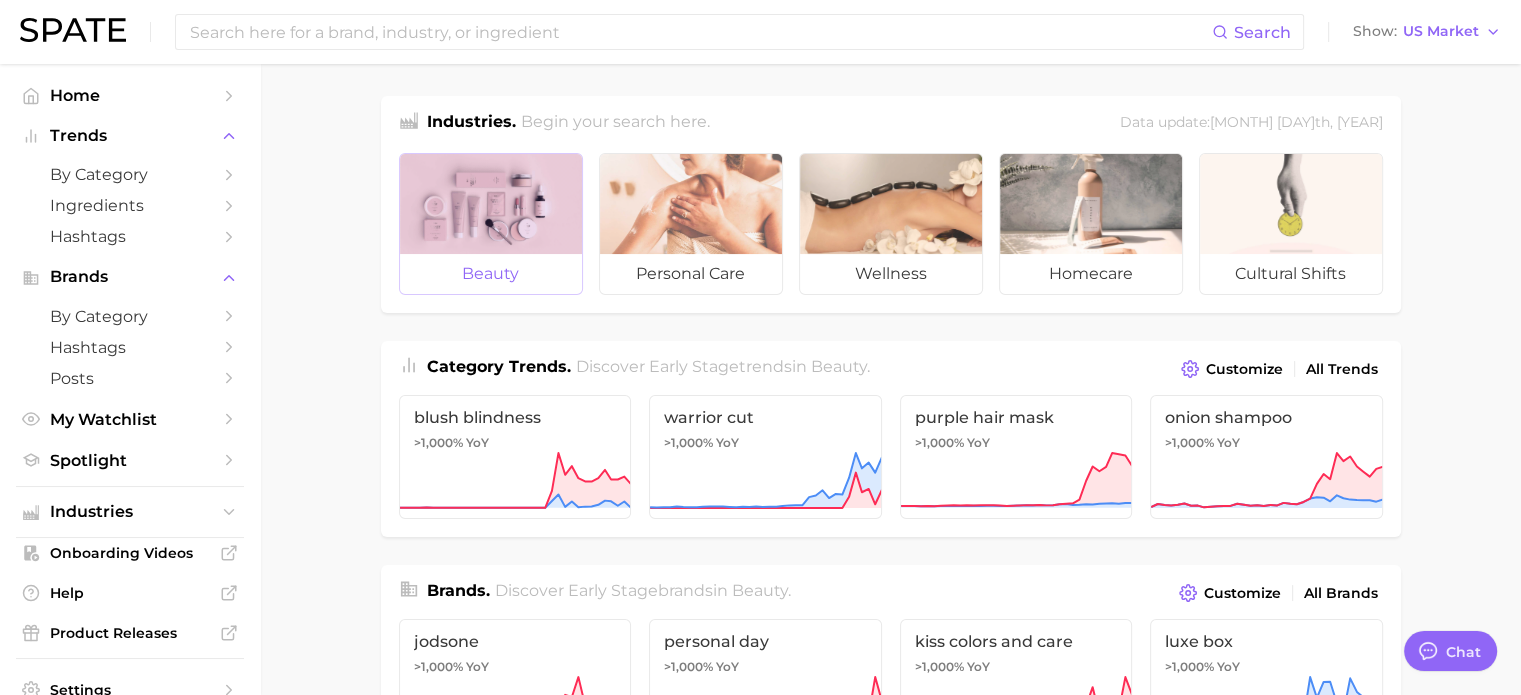 click on "beauty" at bounding box center [491, 274] 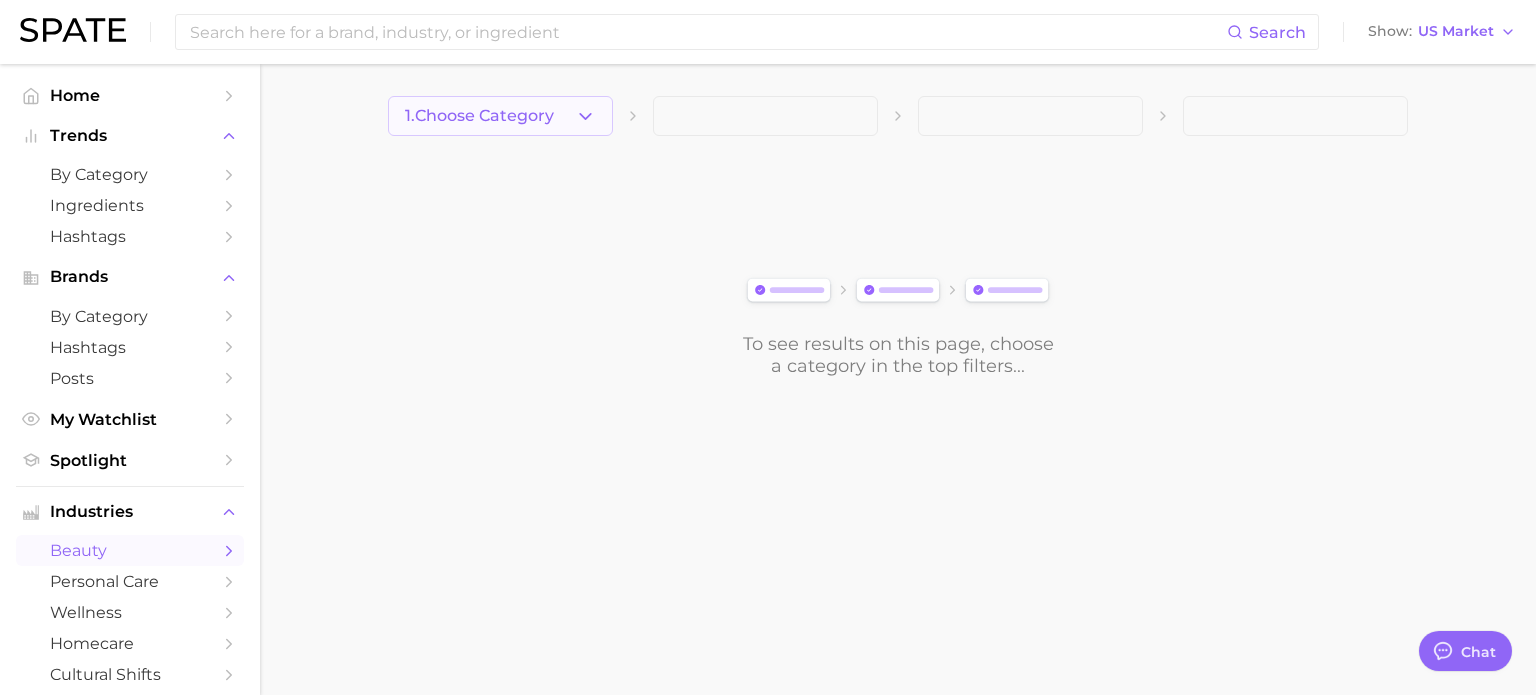 click on "1.  Choose Category" at bounding box center (500, 116) 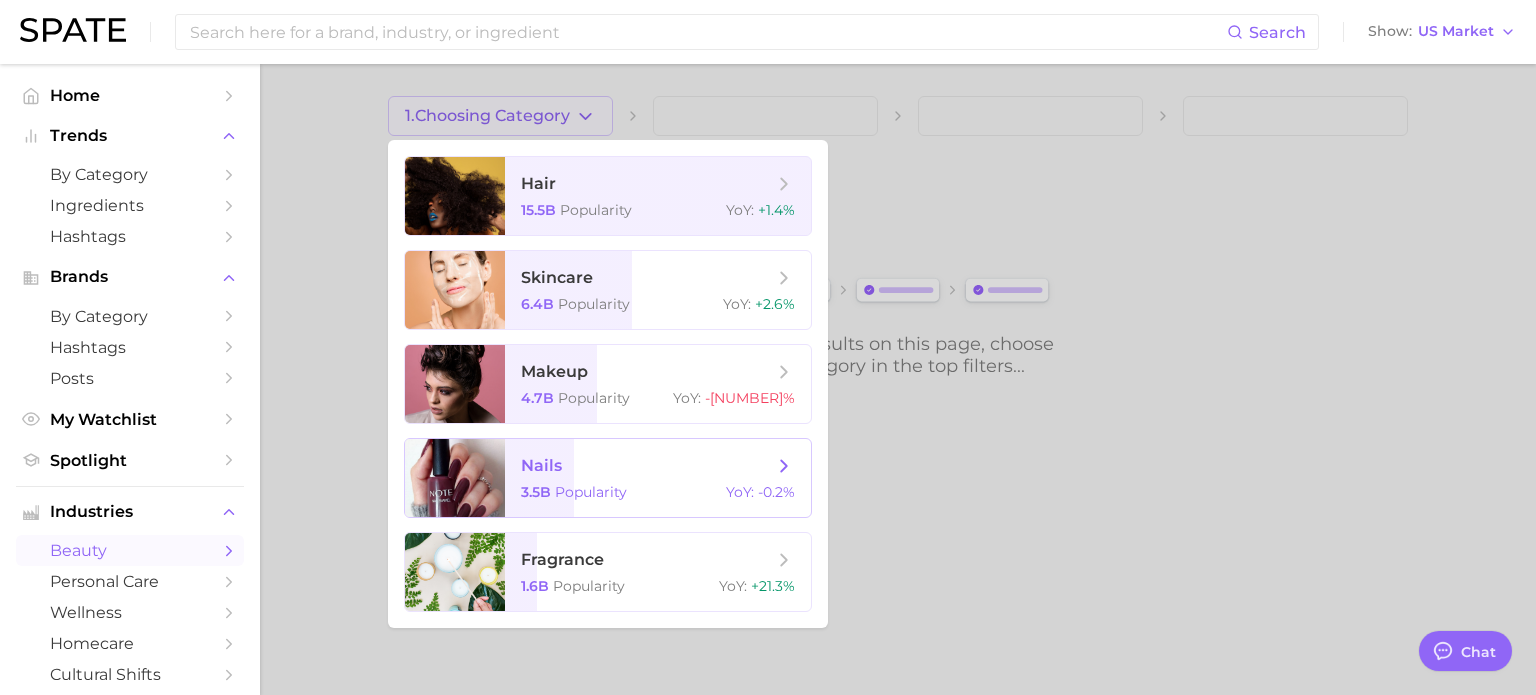 click on "nails" at bounding box center (647, 466) 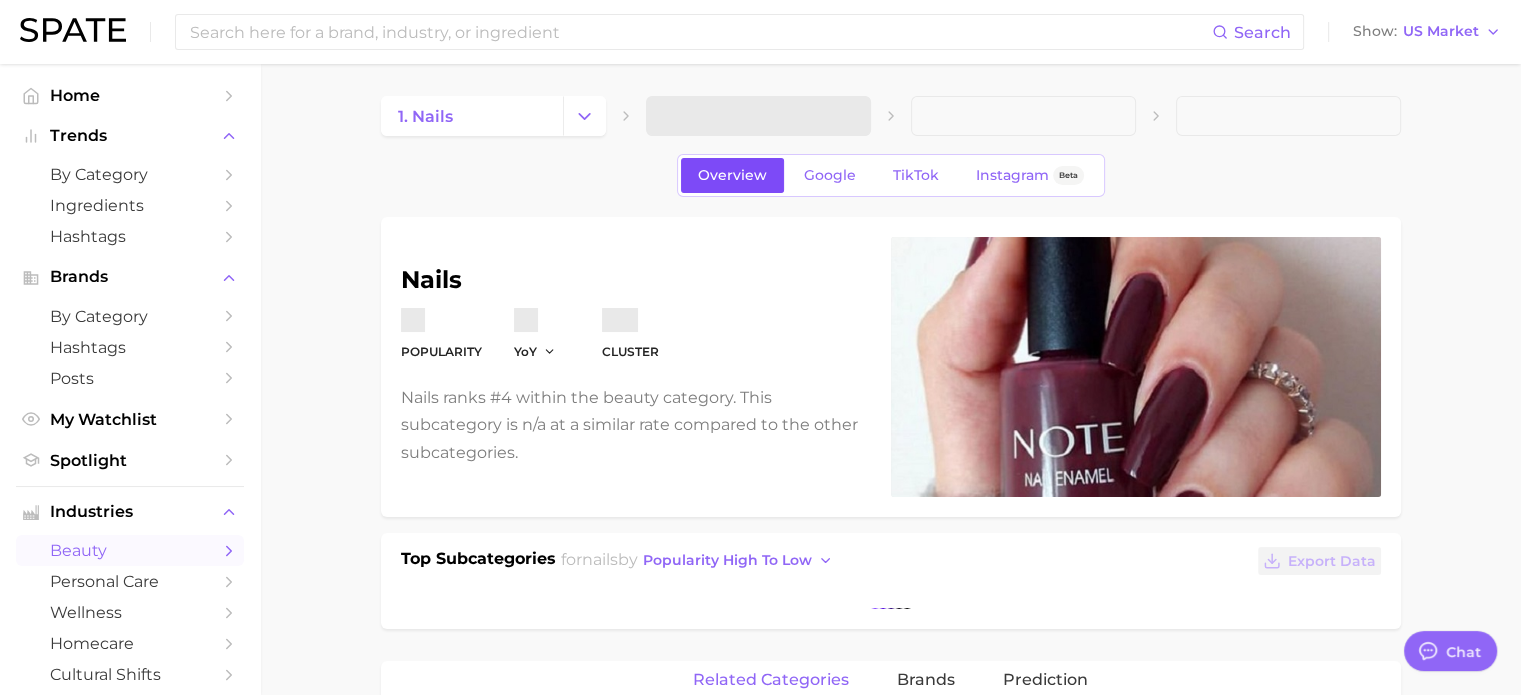 type on "x" 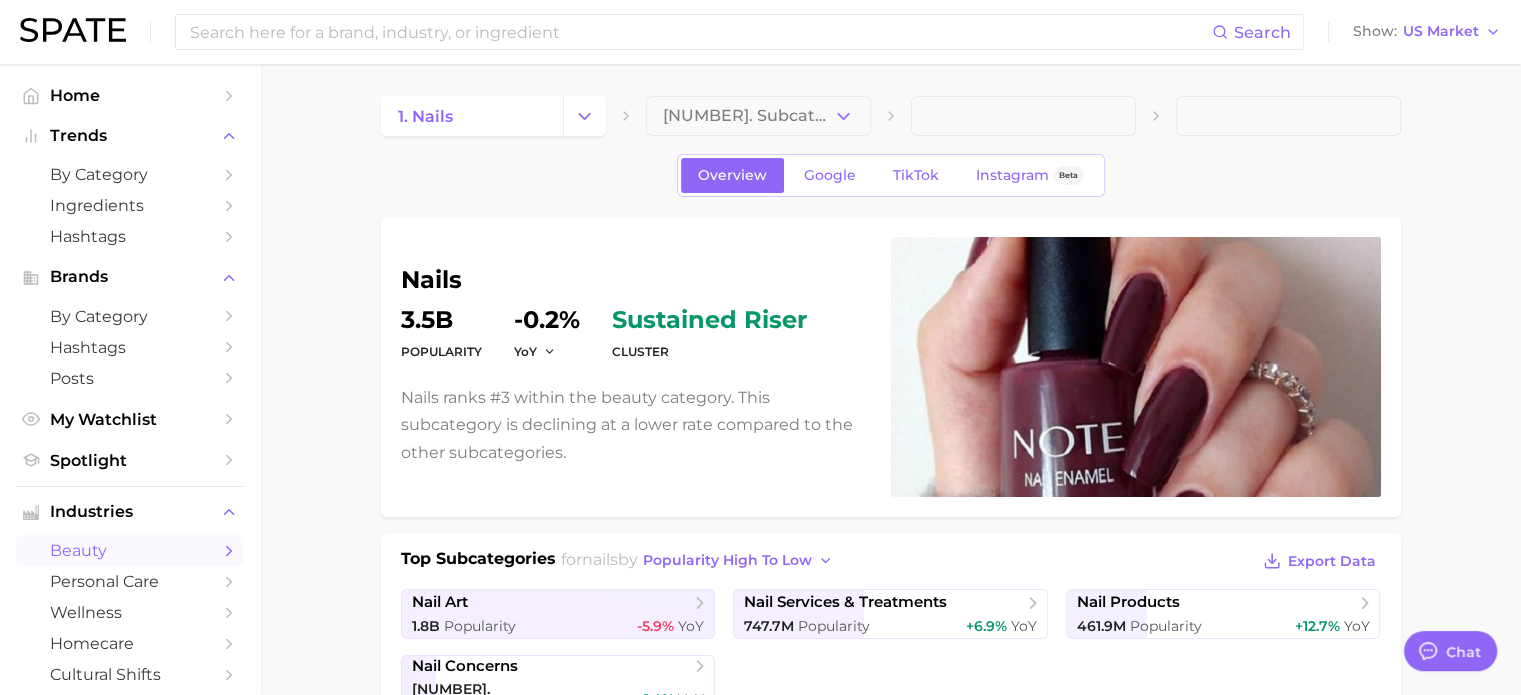 click on "[NUMBER]. Subcategory" at bounding box center (758, 116) 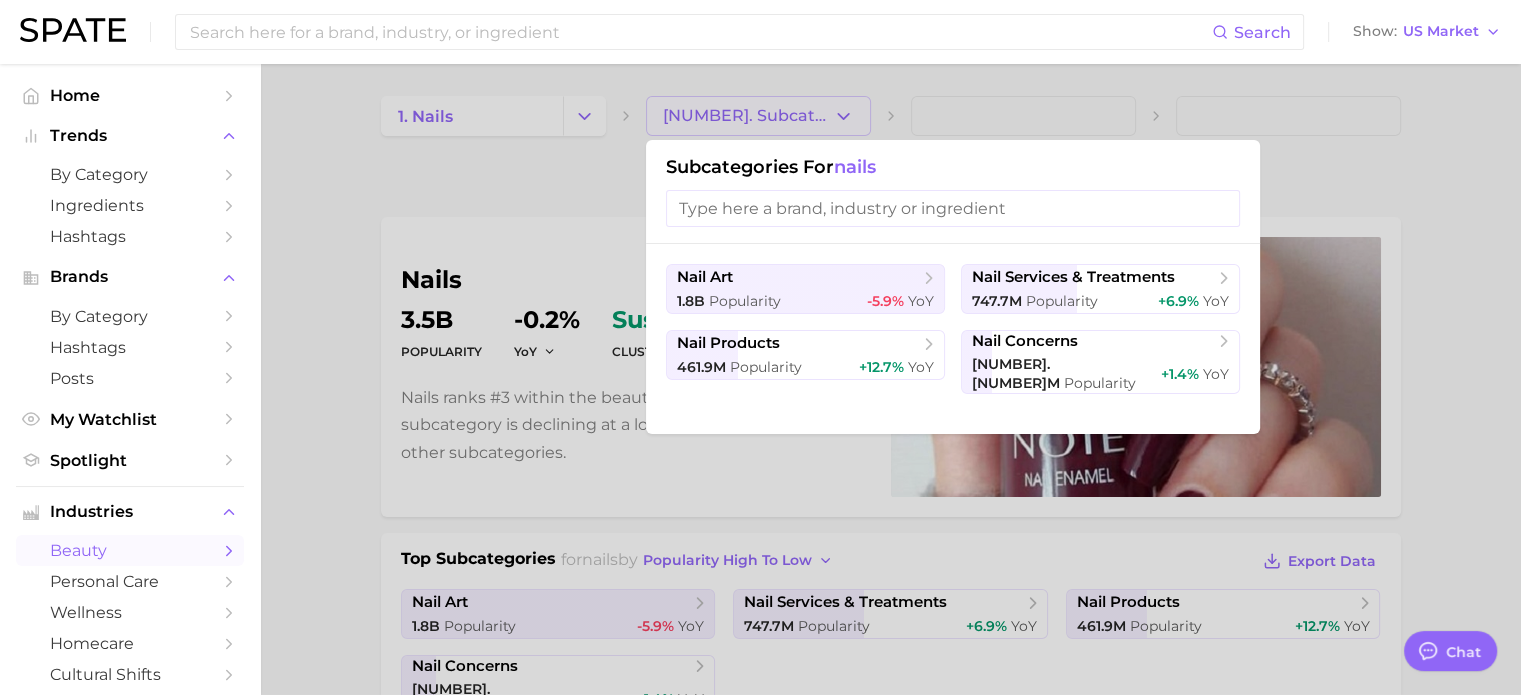 click at bounding box center (953, 208) 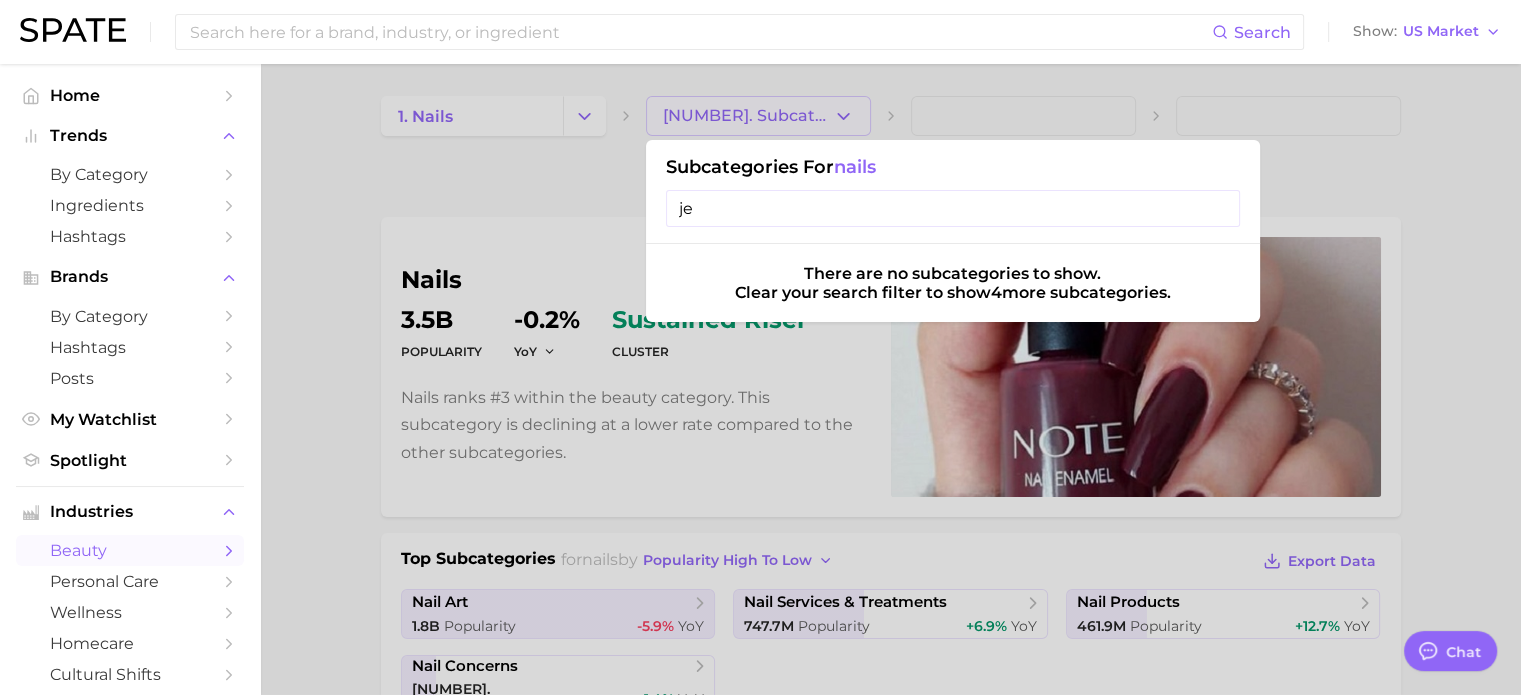 type on "j" 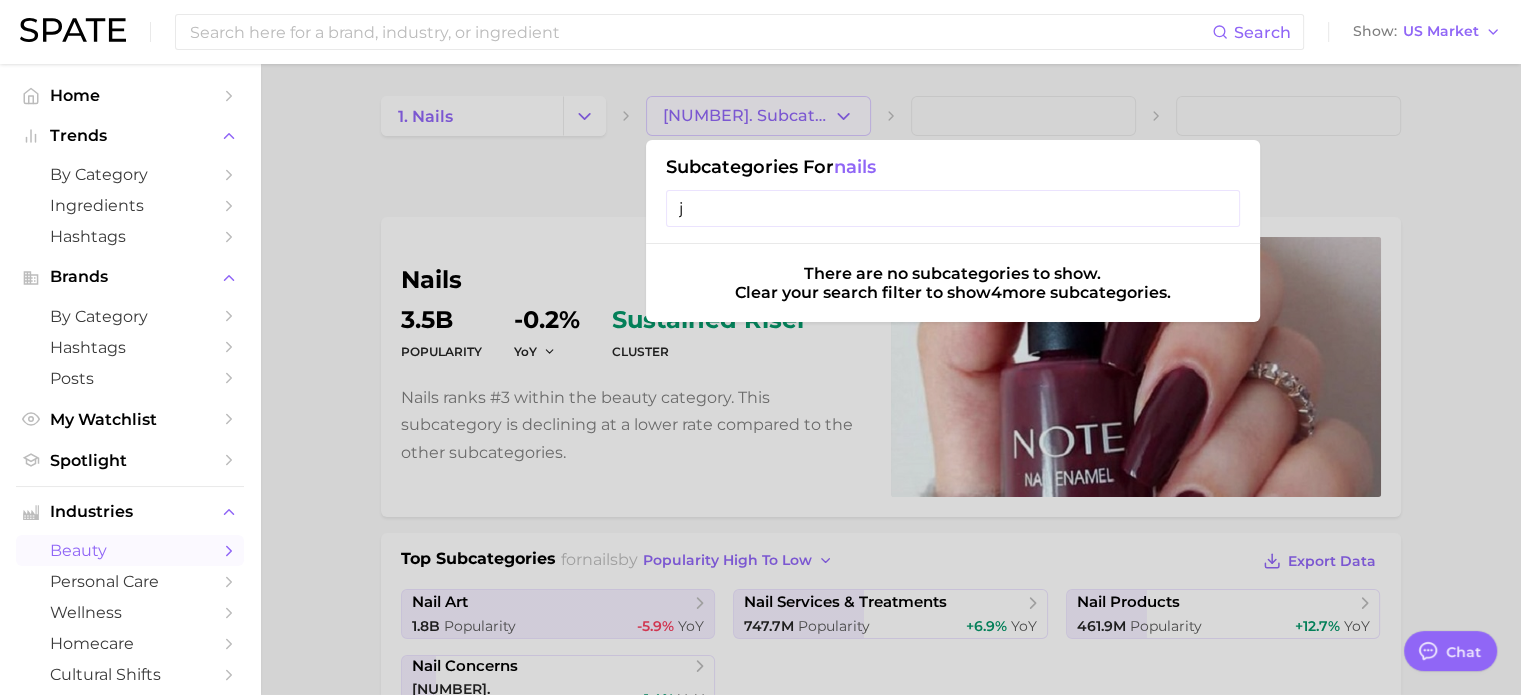 type 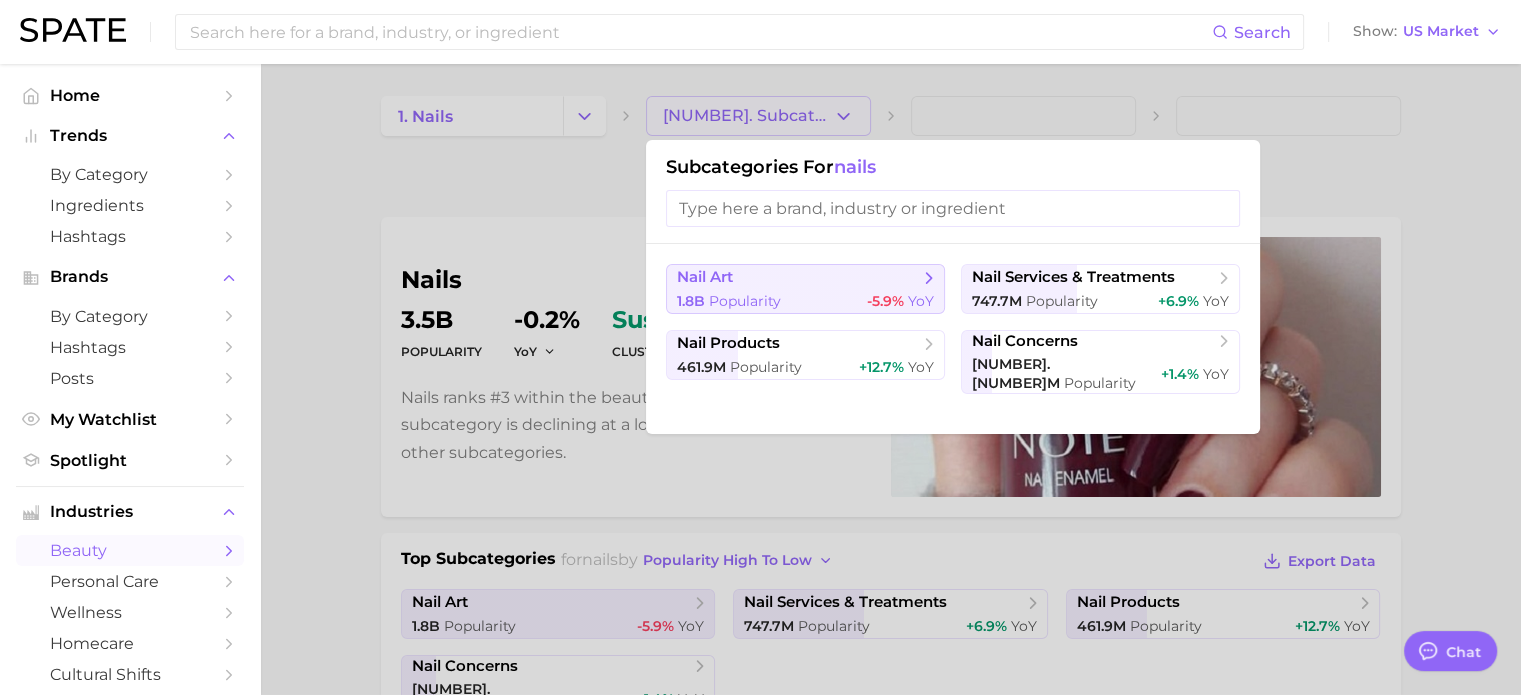click on "1.8b" at bounding box center [691, 301] 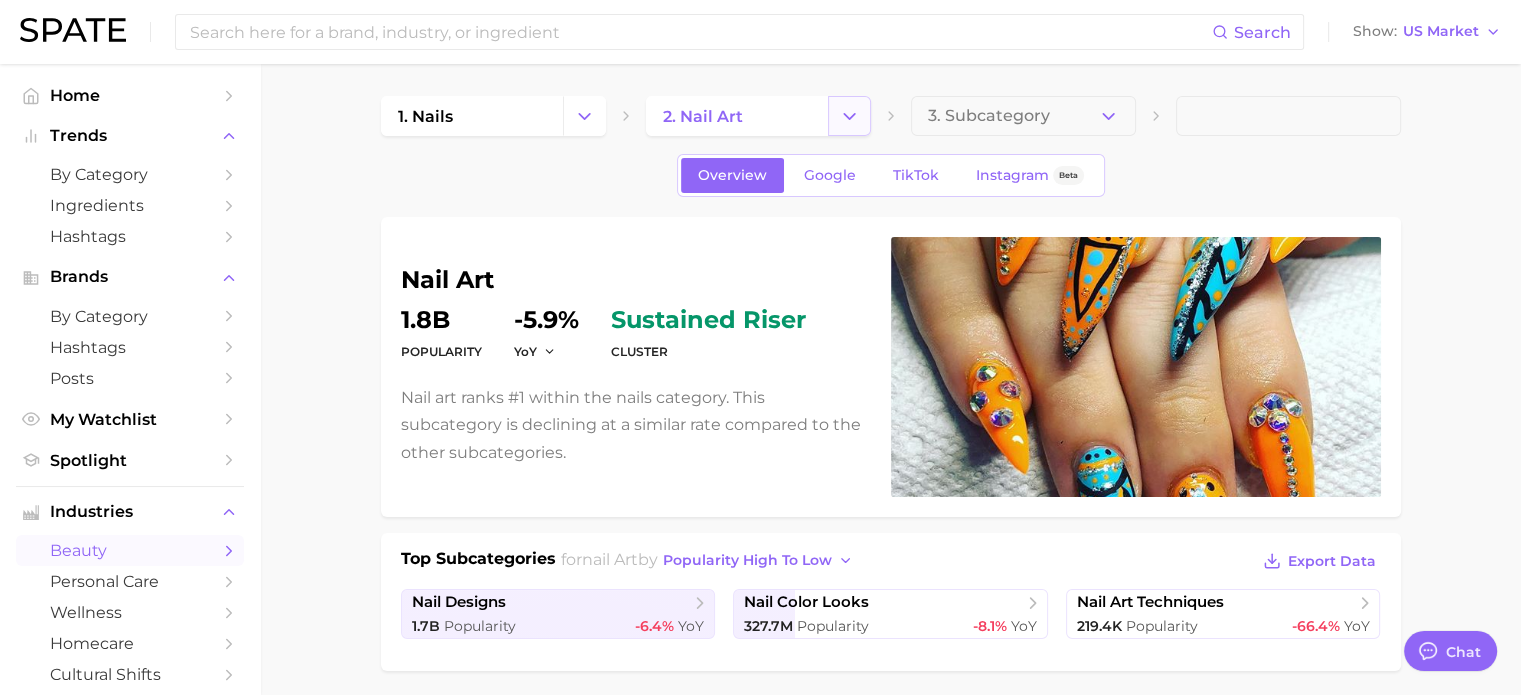 click at bounding box center [849, 116] 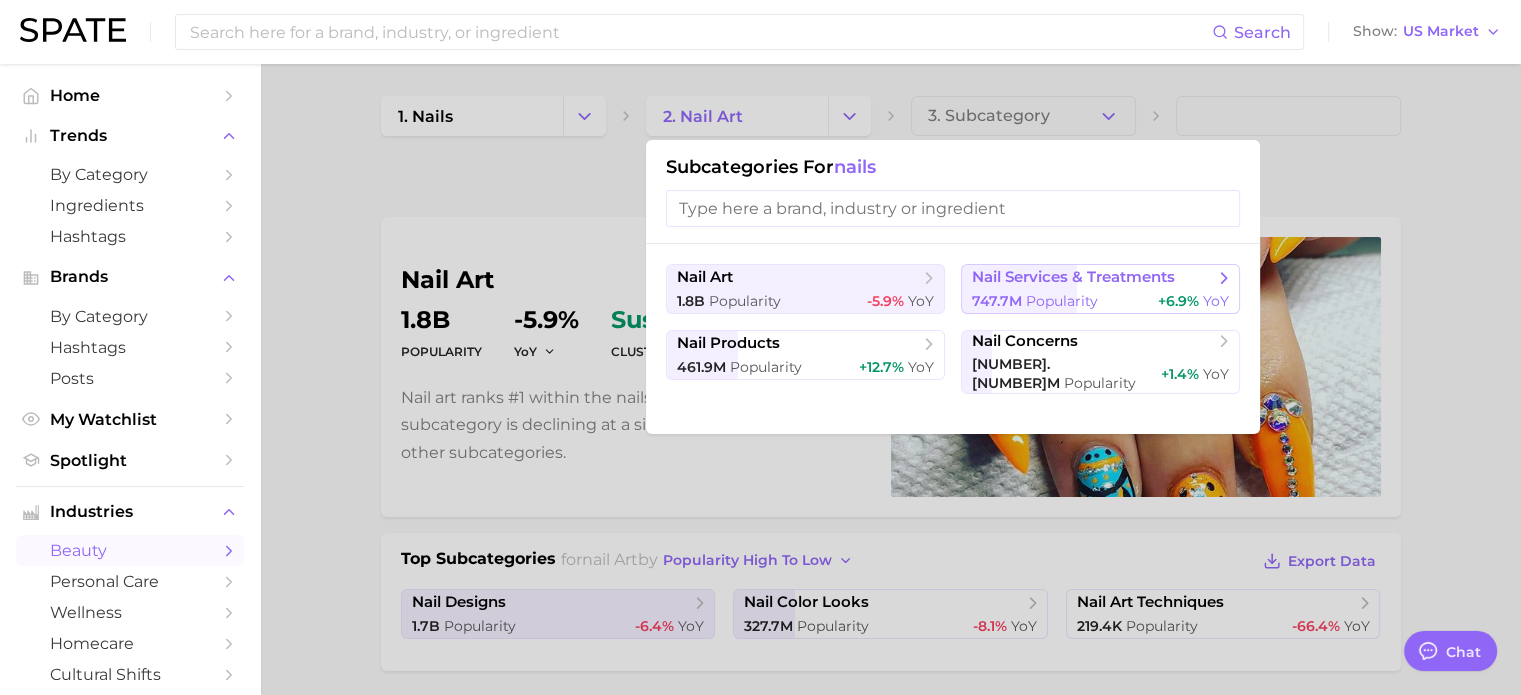 click on "Popularity" at bounding box center [1062, 301] 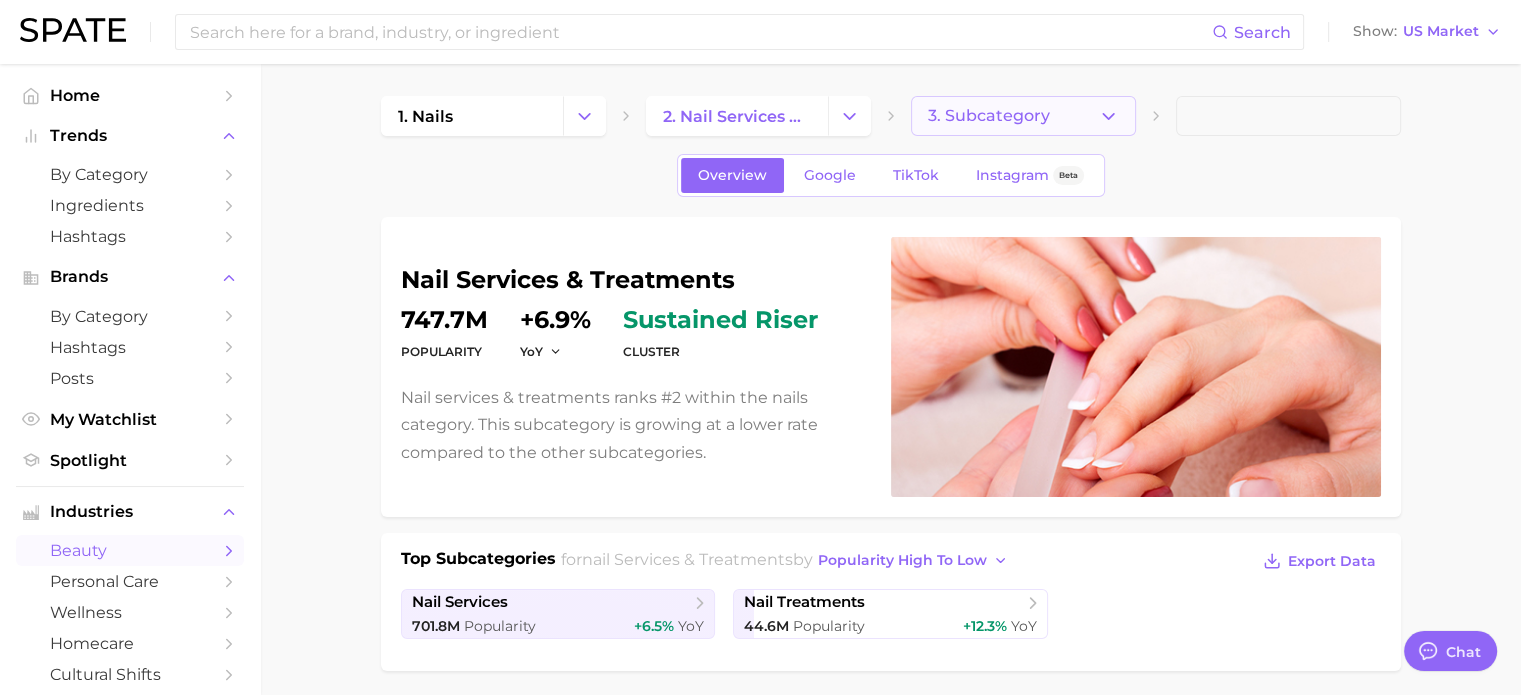 click on "3. Subcategory" at bounding box center (1023, 116) 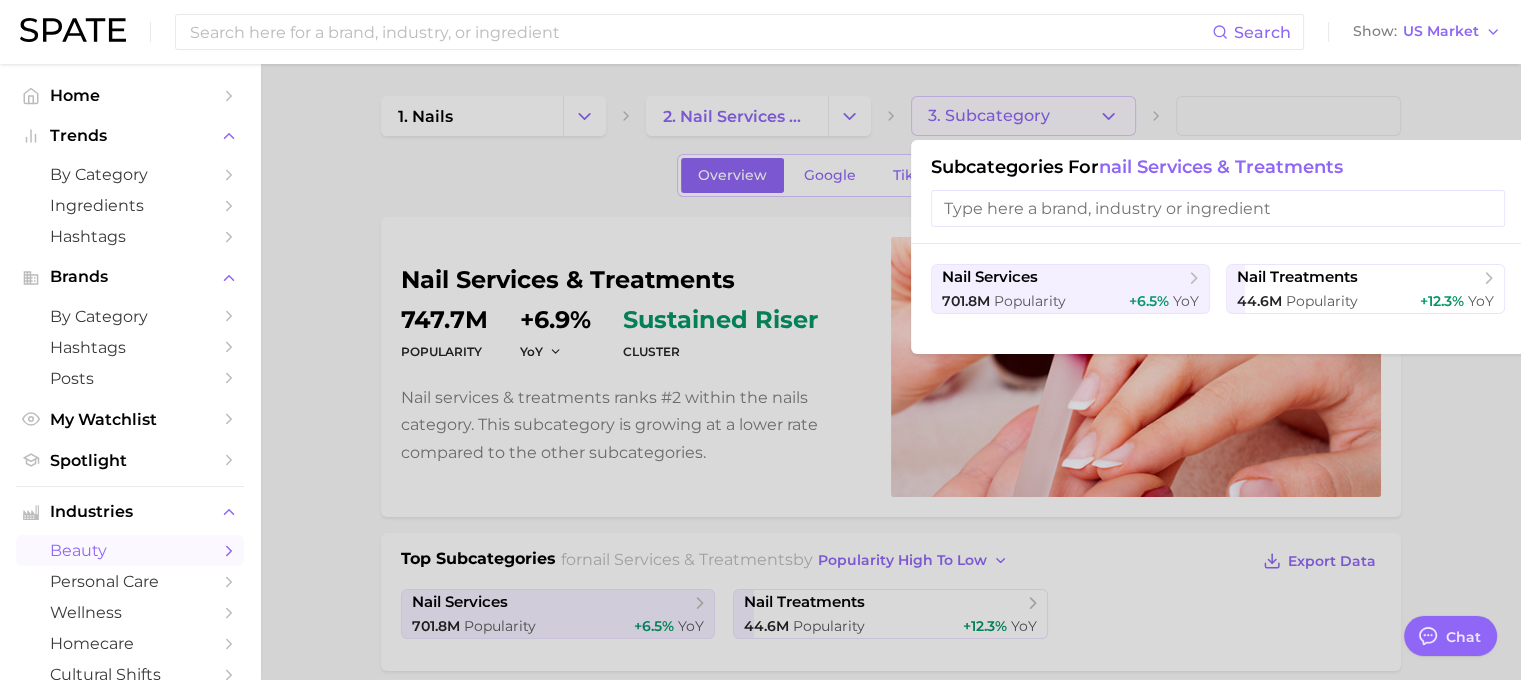 click at bounding box center (1218, 208) 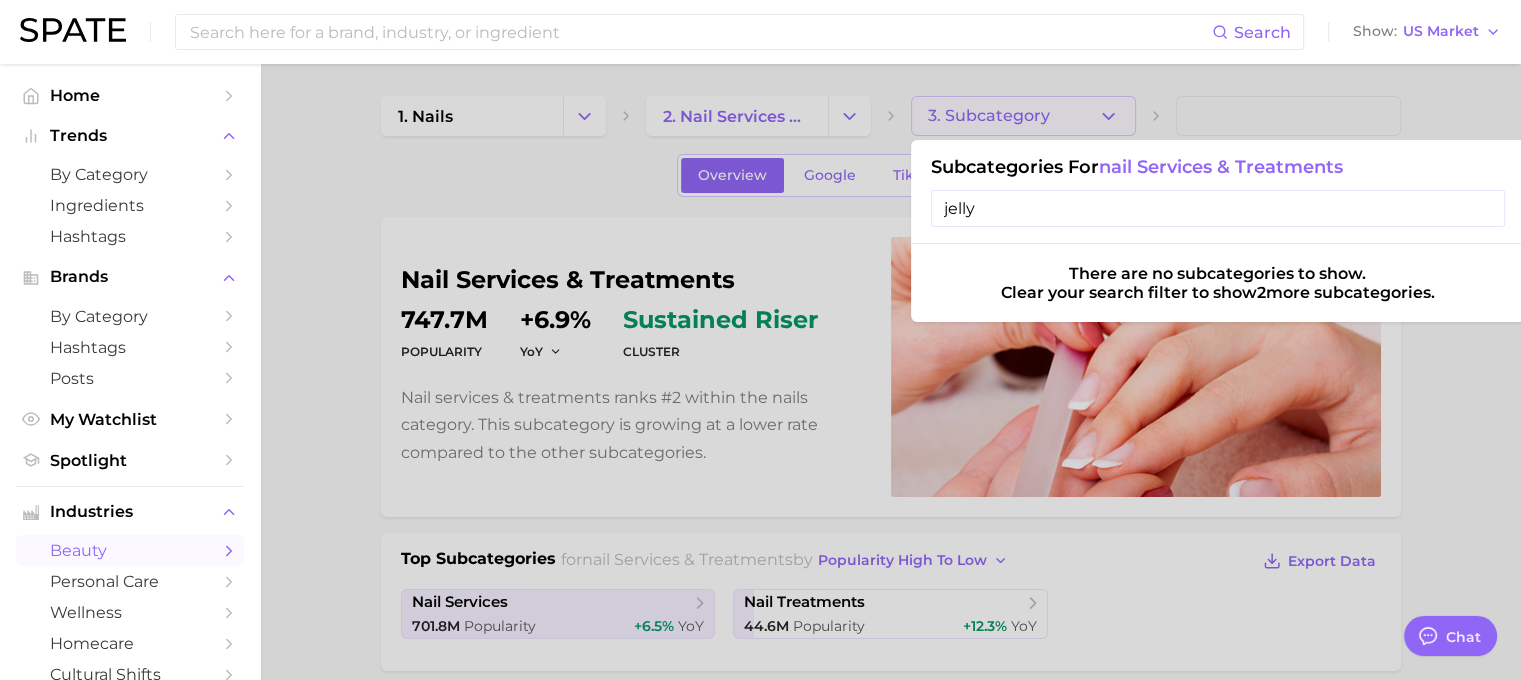 type on "jelly" 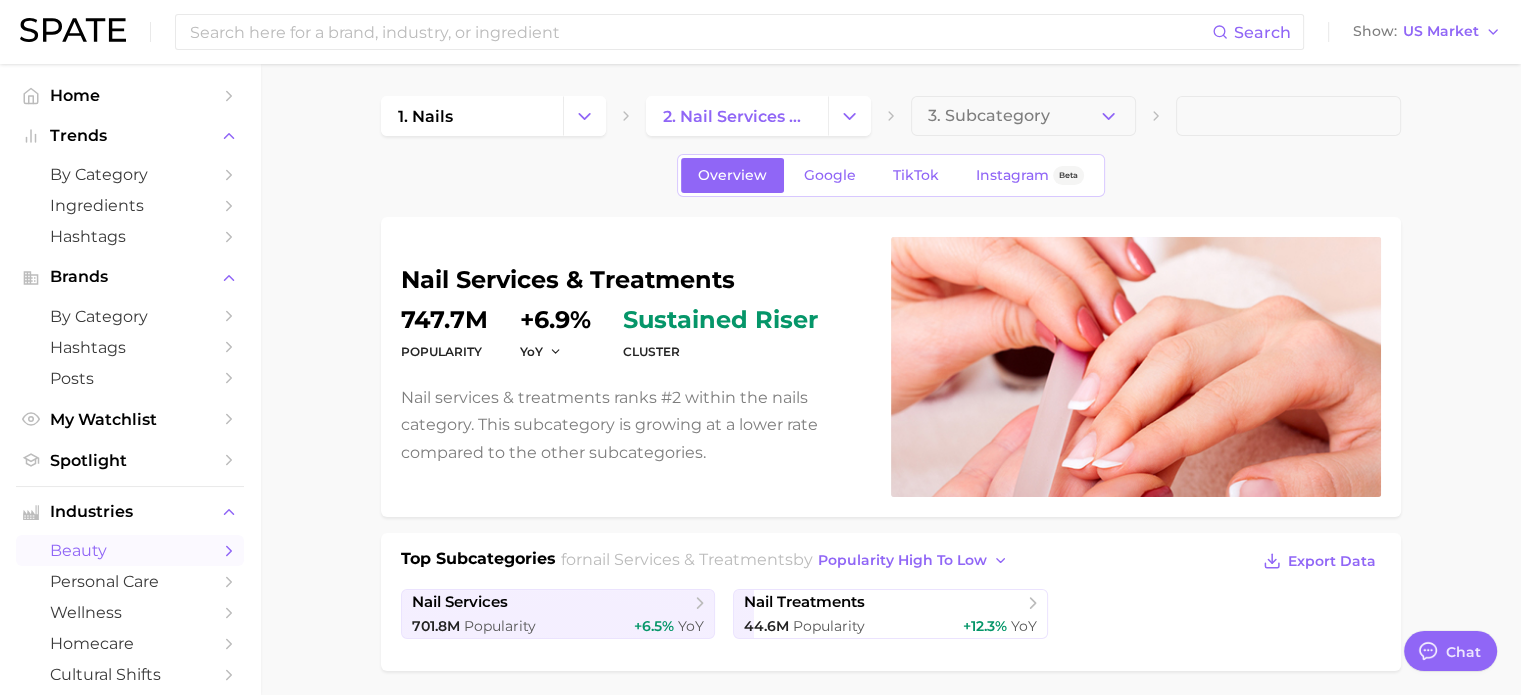 click 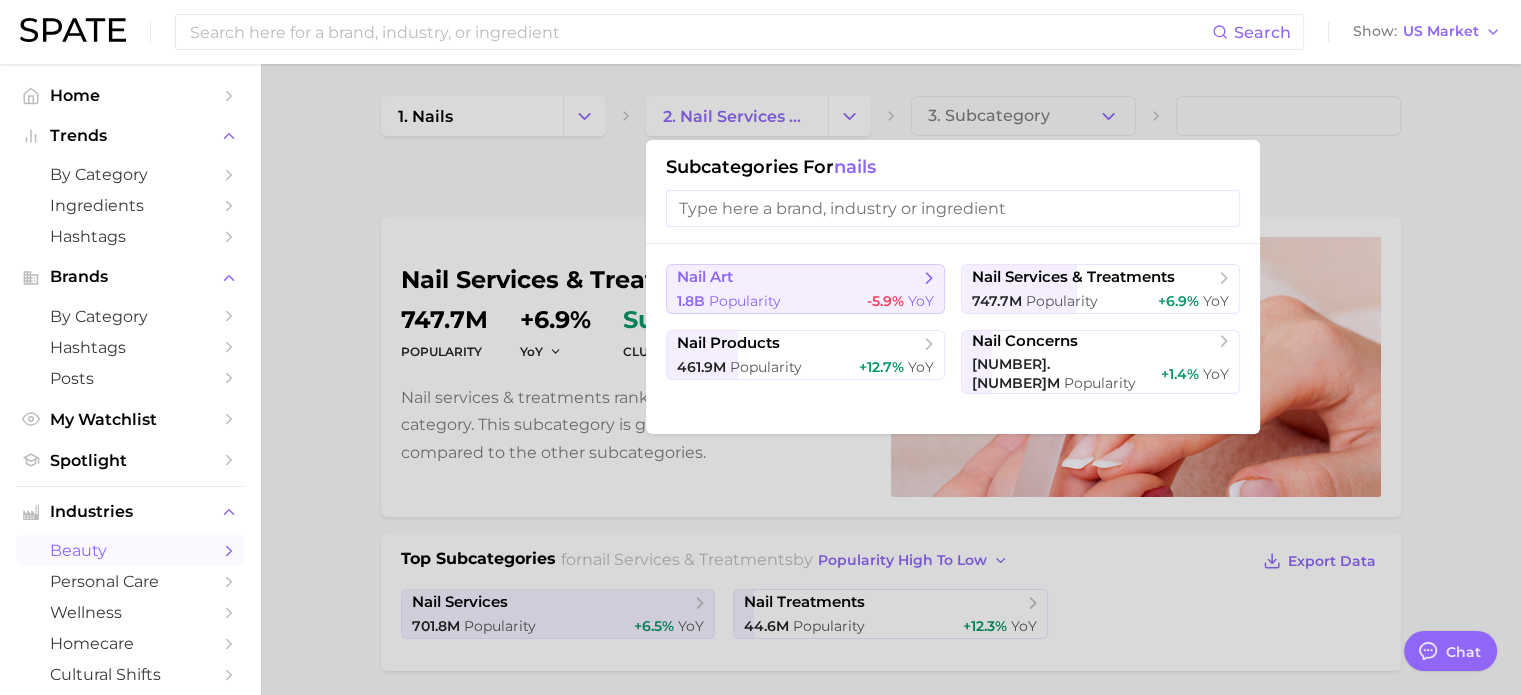click on "nail art" at bounding box center (798, 278) 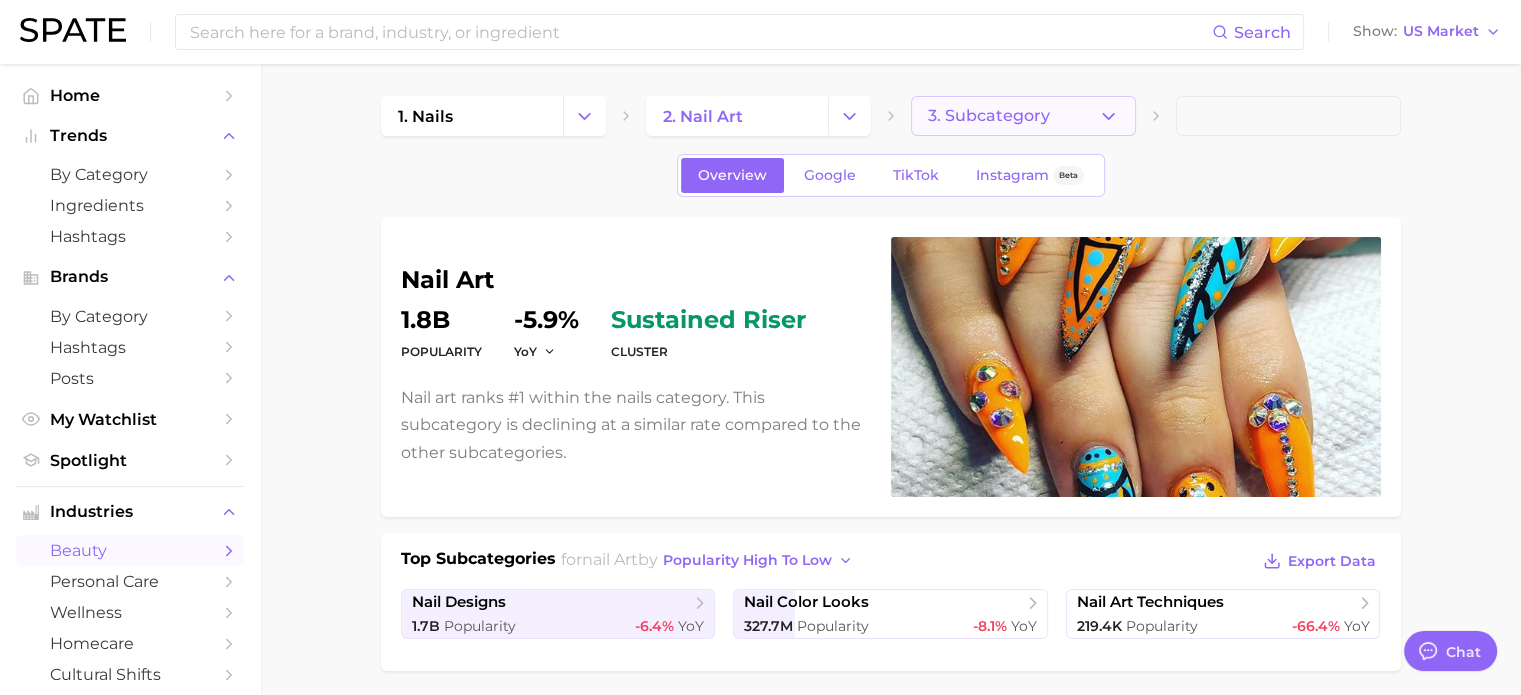 click on "3. Subcategory" at bounding box center [1023, 116] 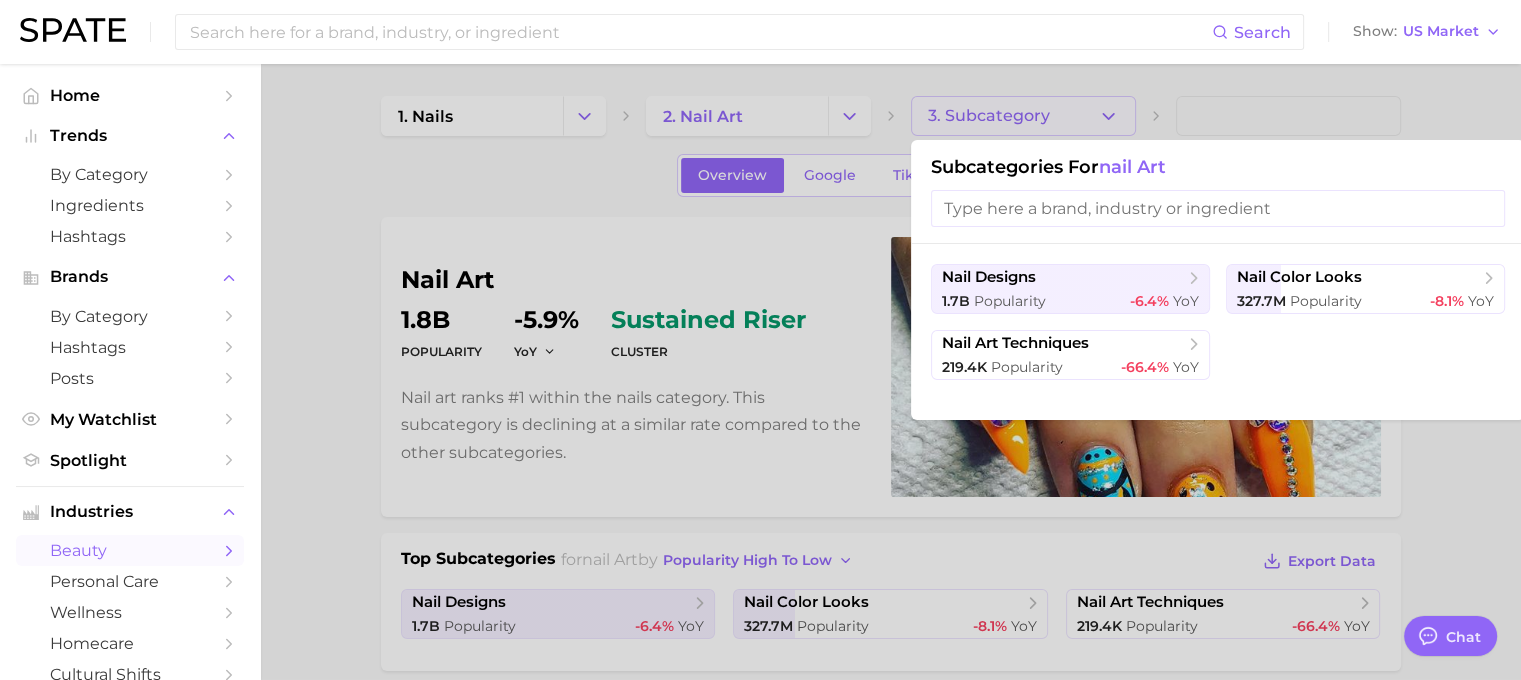 click at bounding box center [1218, 208] 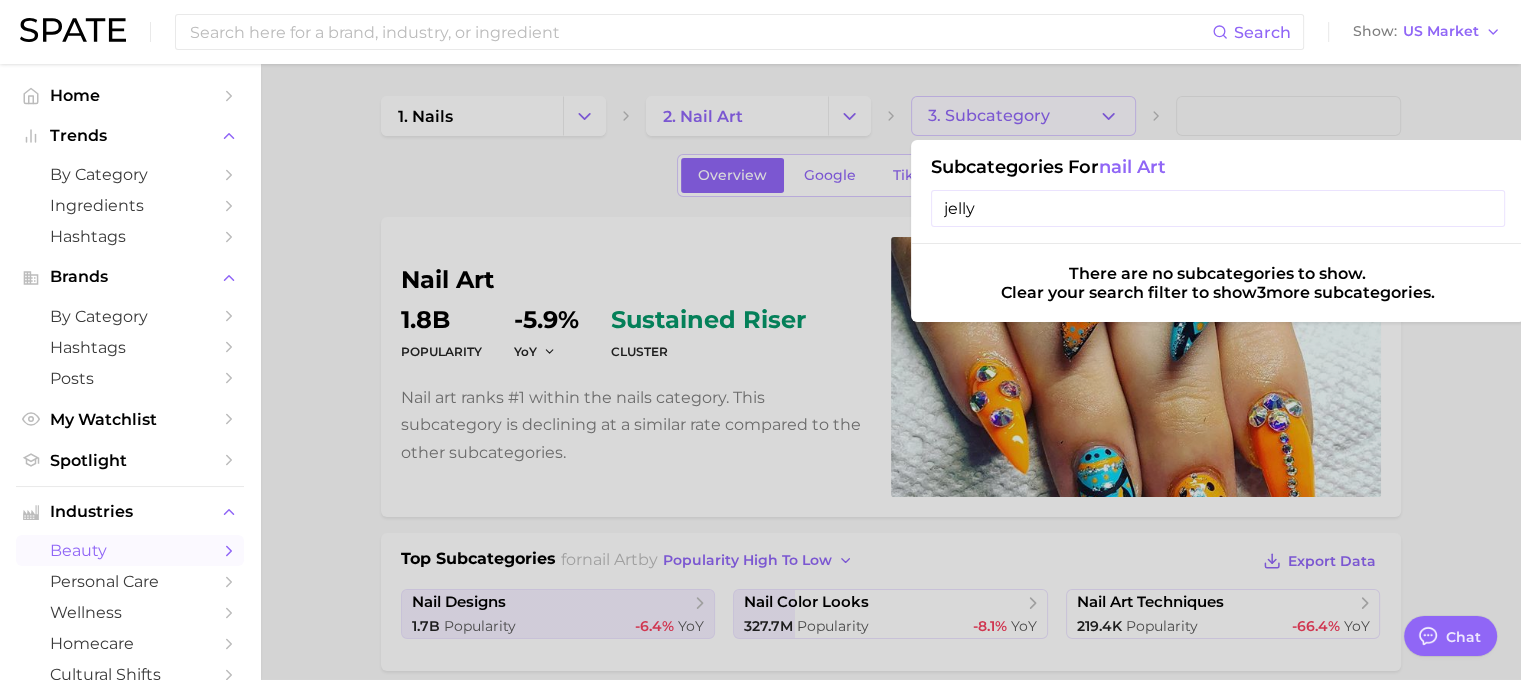 drag, startPoint x: 1004, startPoint y: 206, endPoint x: 928, endPoint y: 195, distance: 76.79192 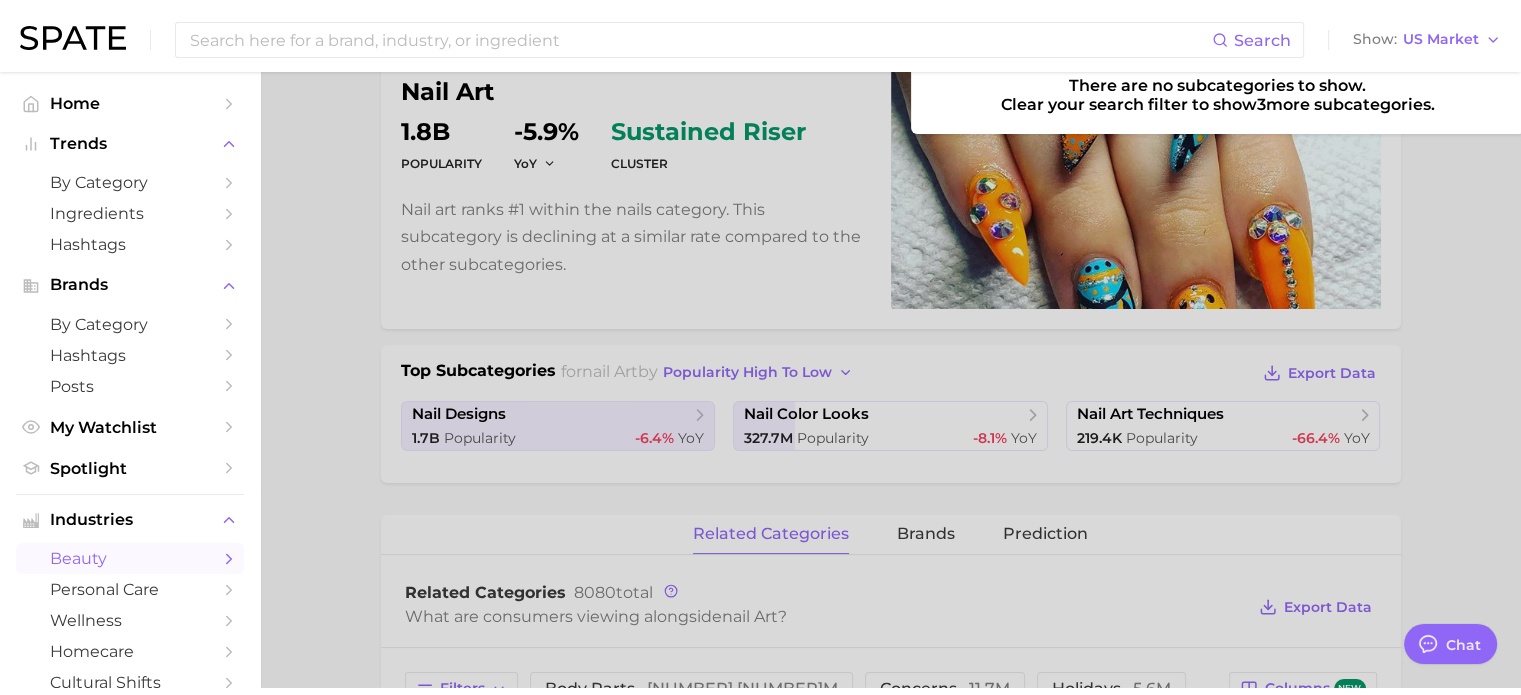 scroll, scrollTop: 0, scrollLeft: 0, axis: both 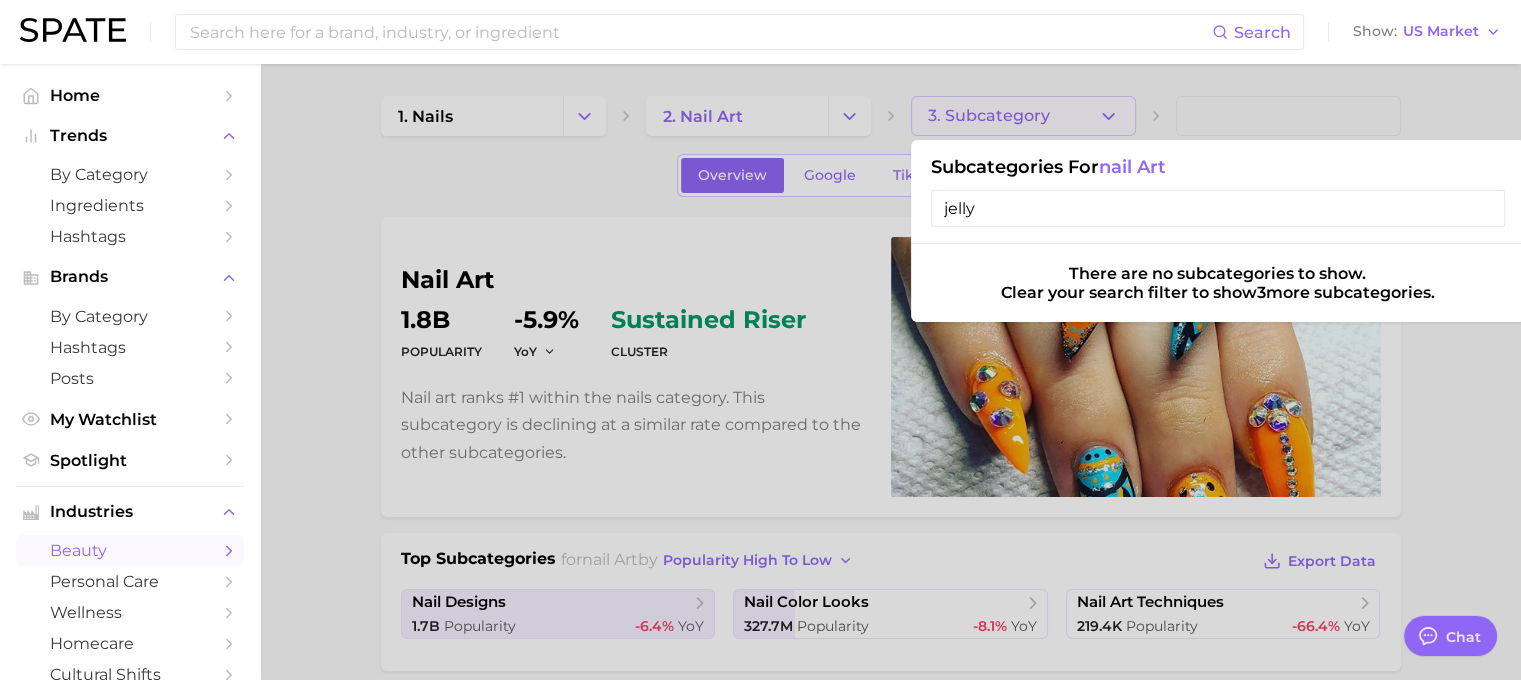 click at bounding box center [760, 340] 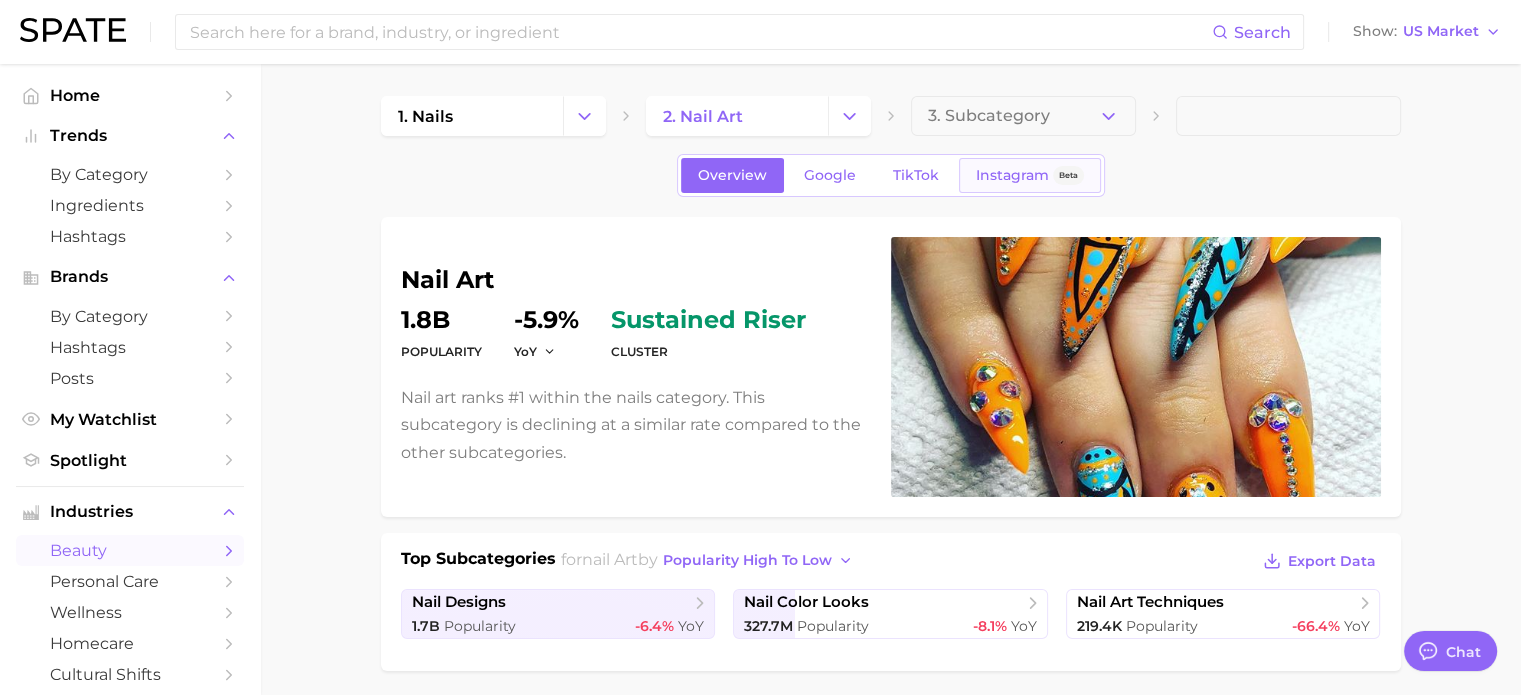 click on "Instagram" at bounding box center (1012, 175) 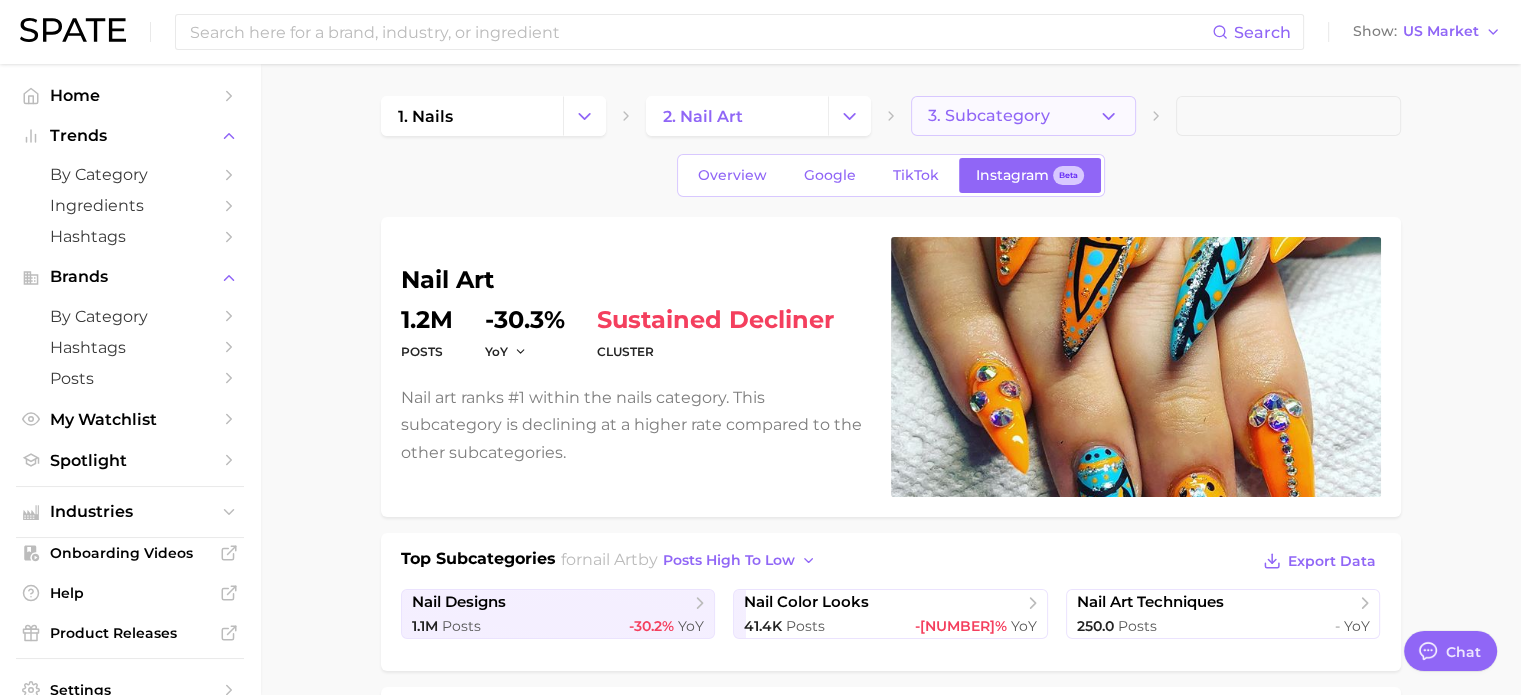 click on "3. Subcategory" at bounding box center [989, 116] 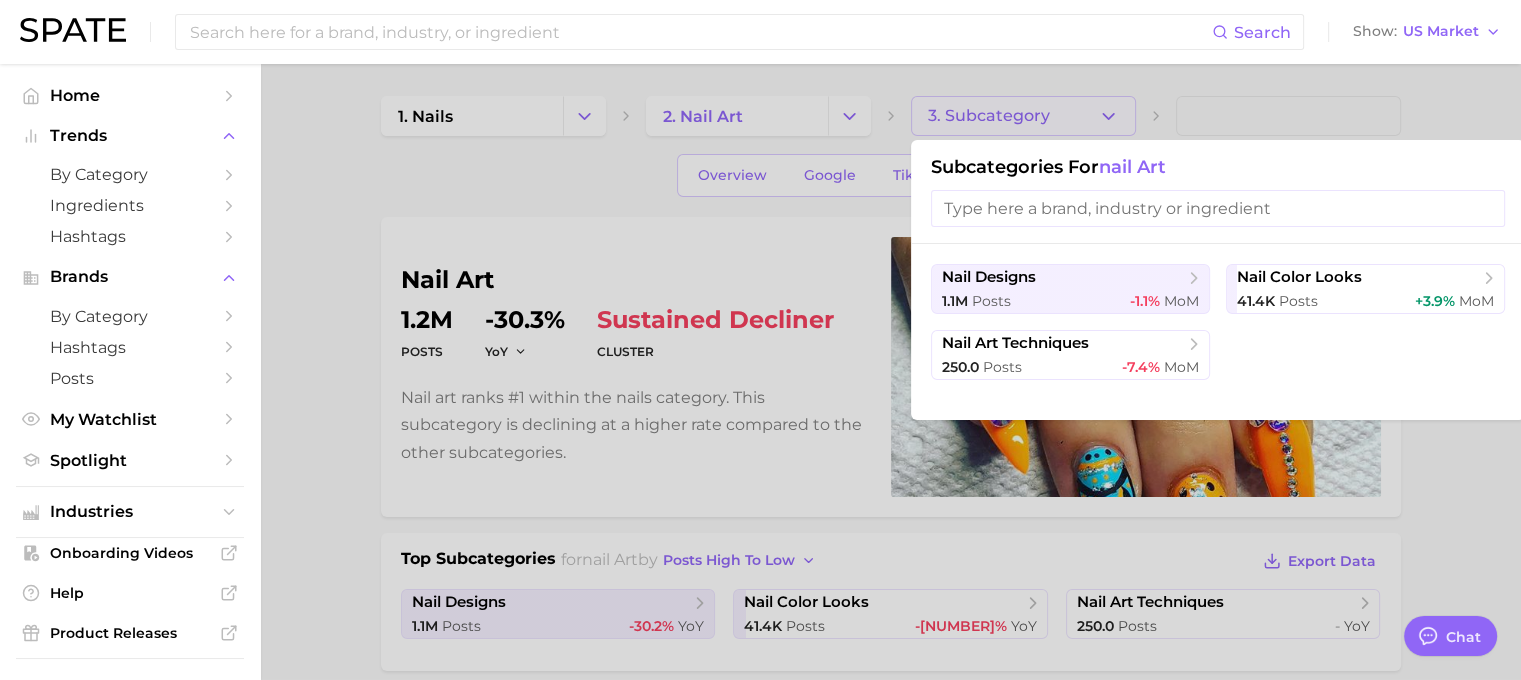 click at bounding box center [760, 340] 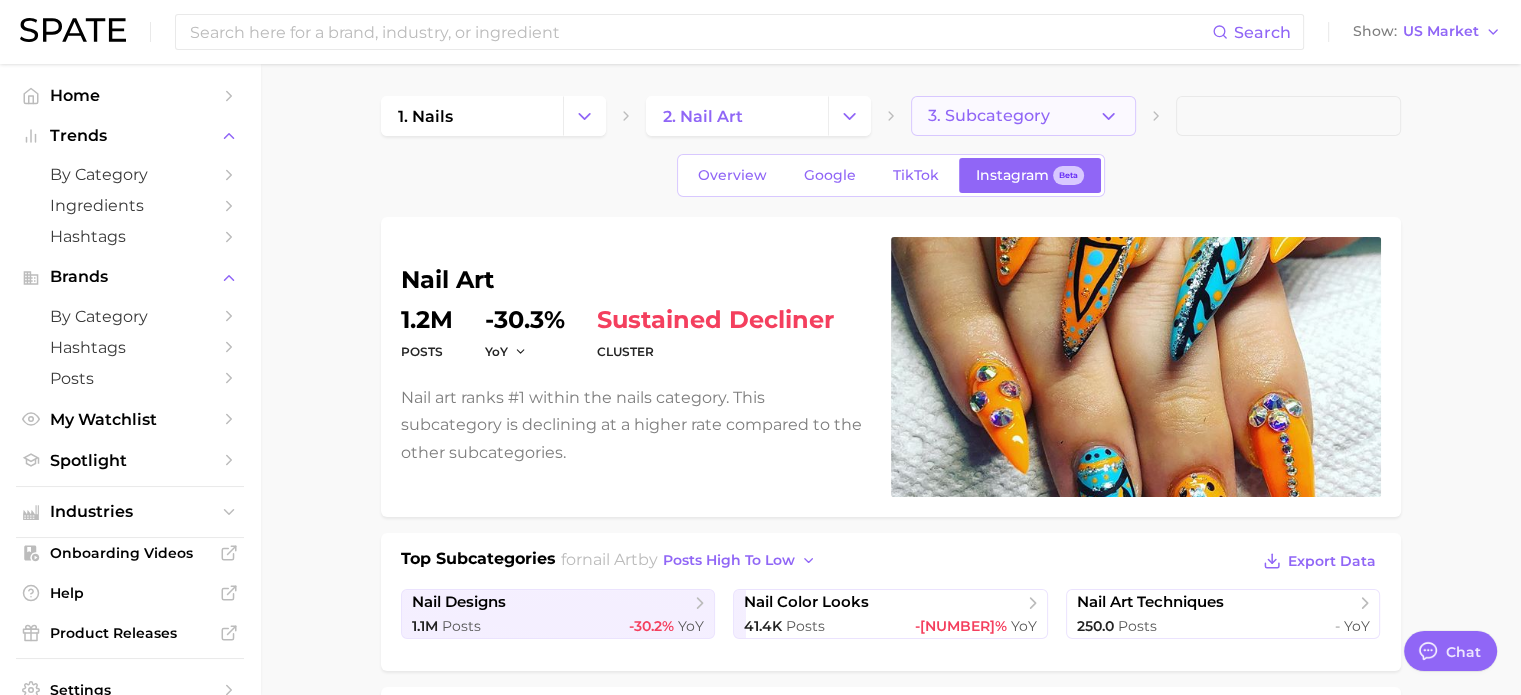 click on "3. Subcategory" at bounding box center [989, 116] 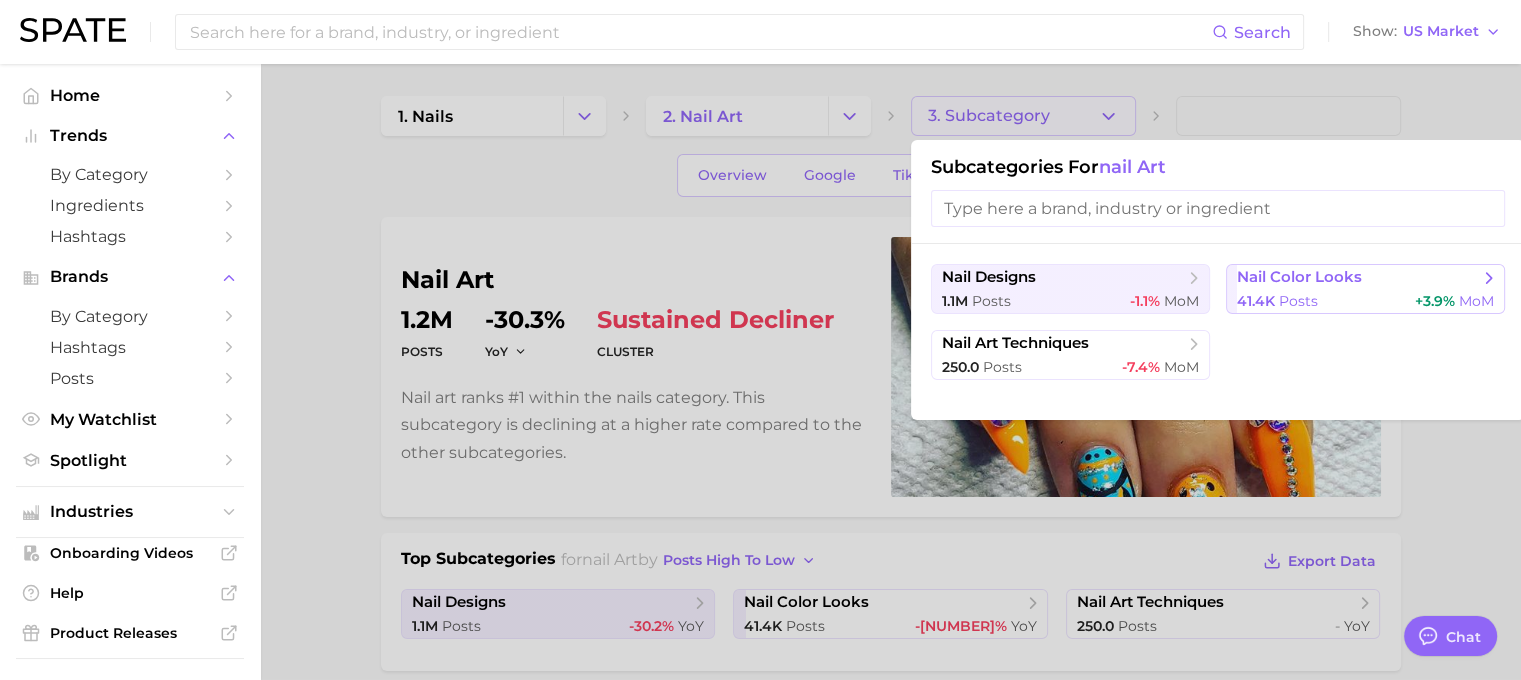 click on "nail color looks" at bounding box center (1299, 277) 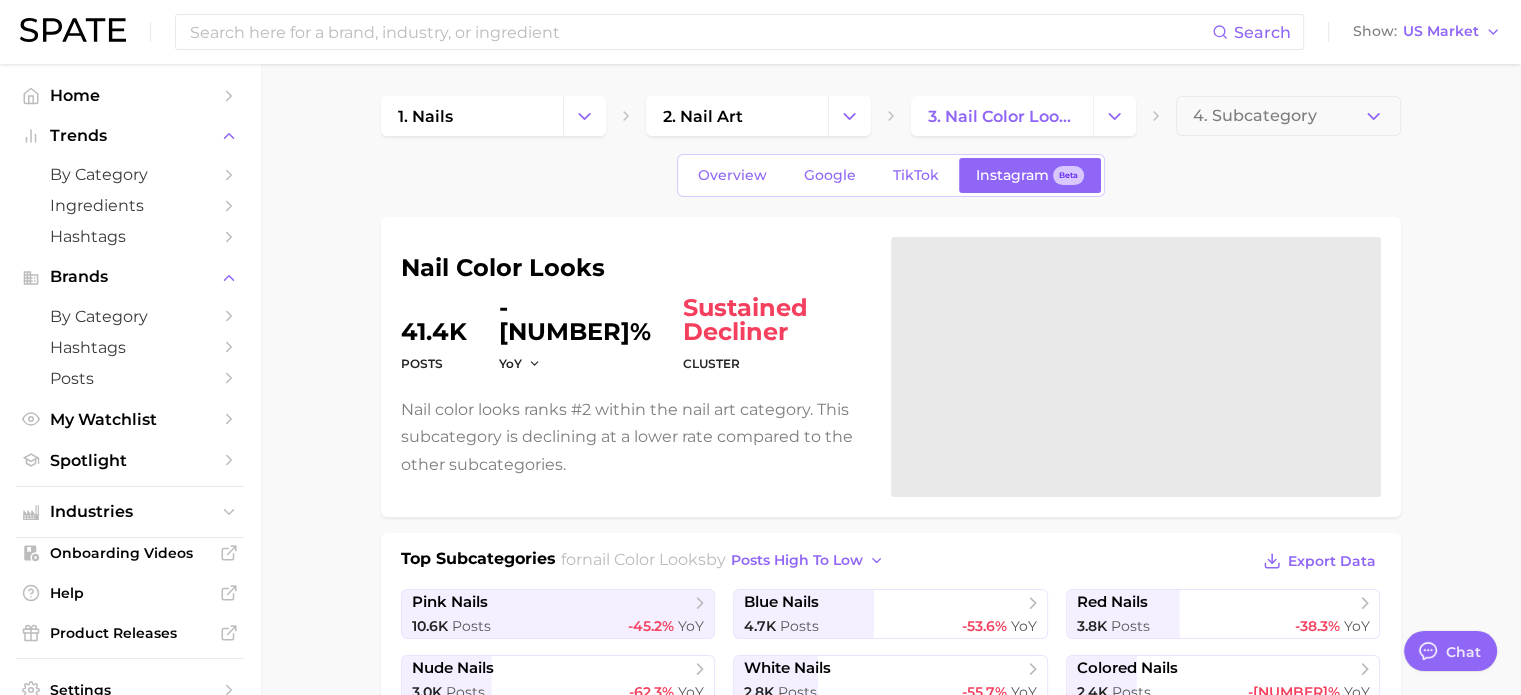 click on "4. Subcategory" at bounding box center (1255, 116) 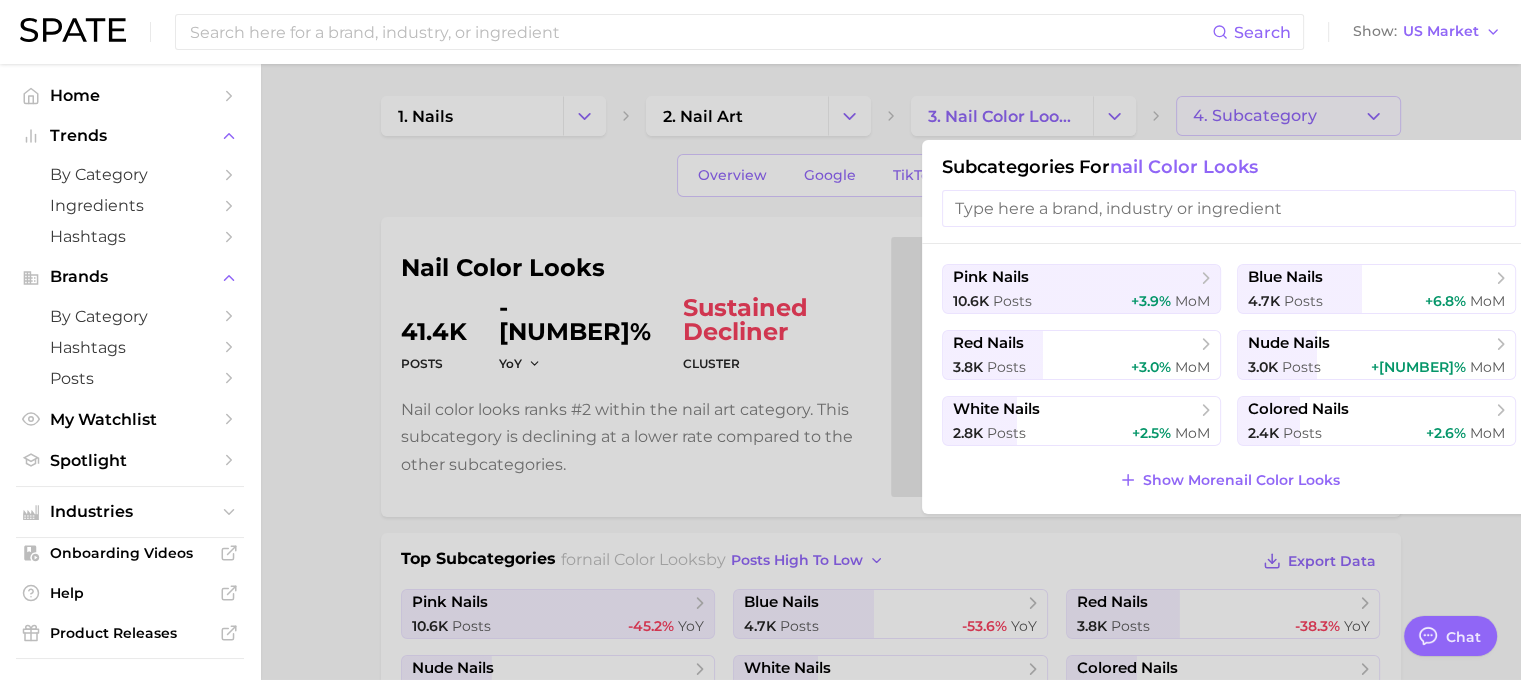 click at bounding box center (1229, 208) 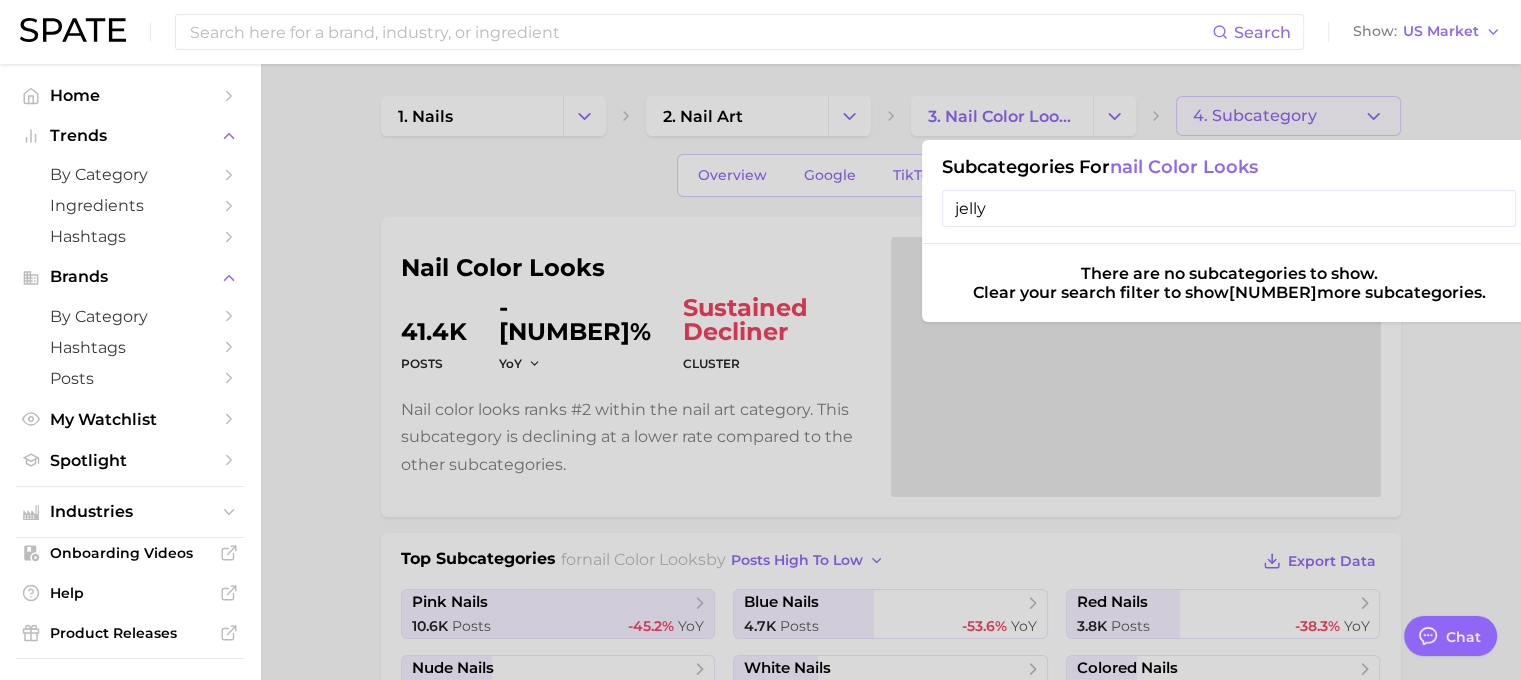 type on "jelly" 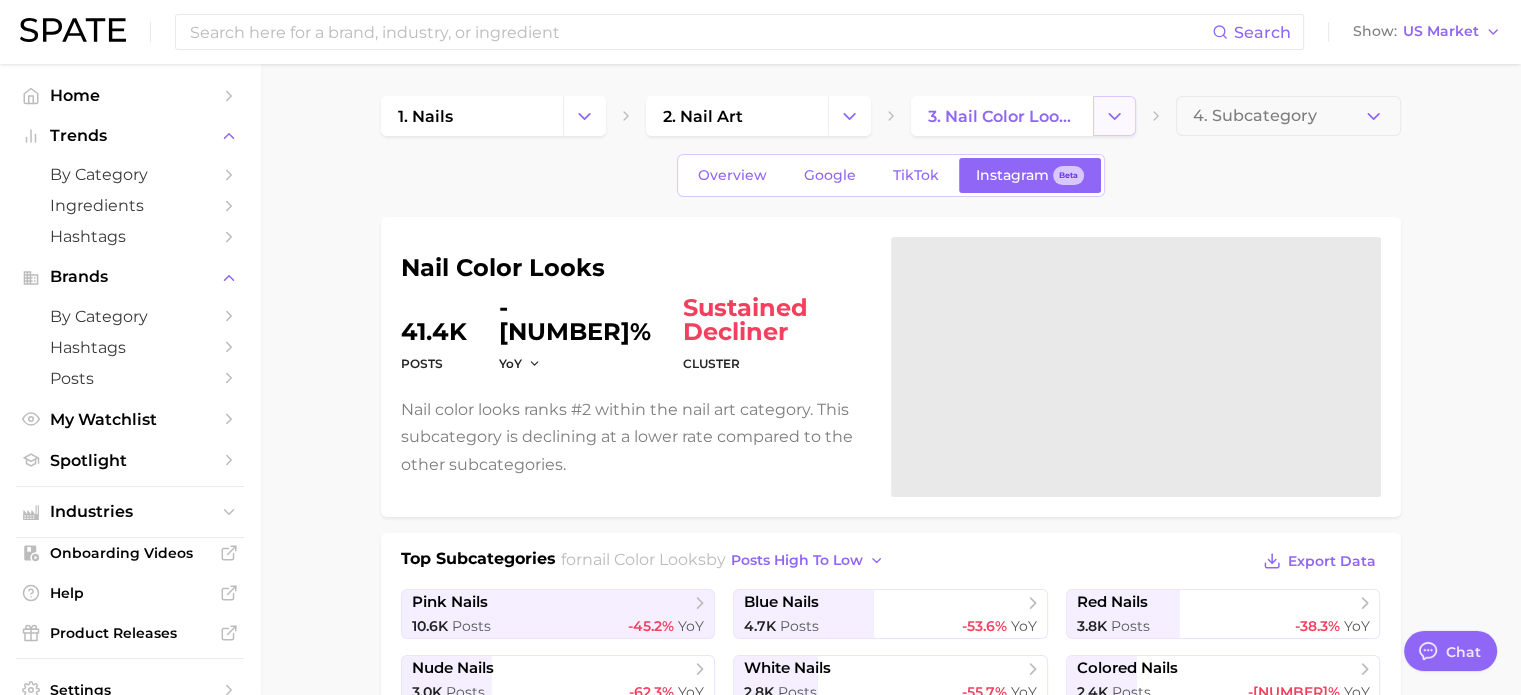 click 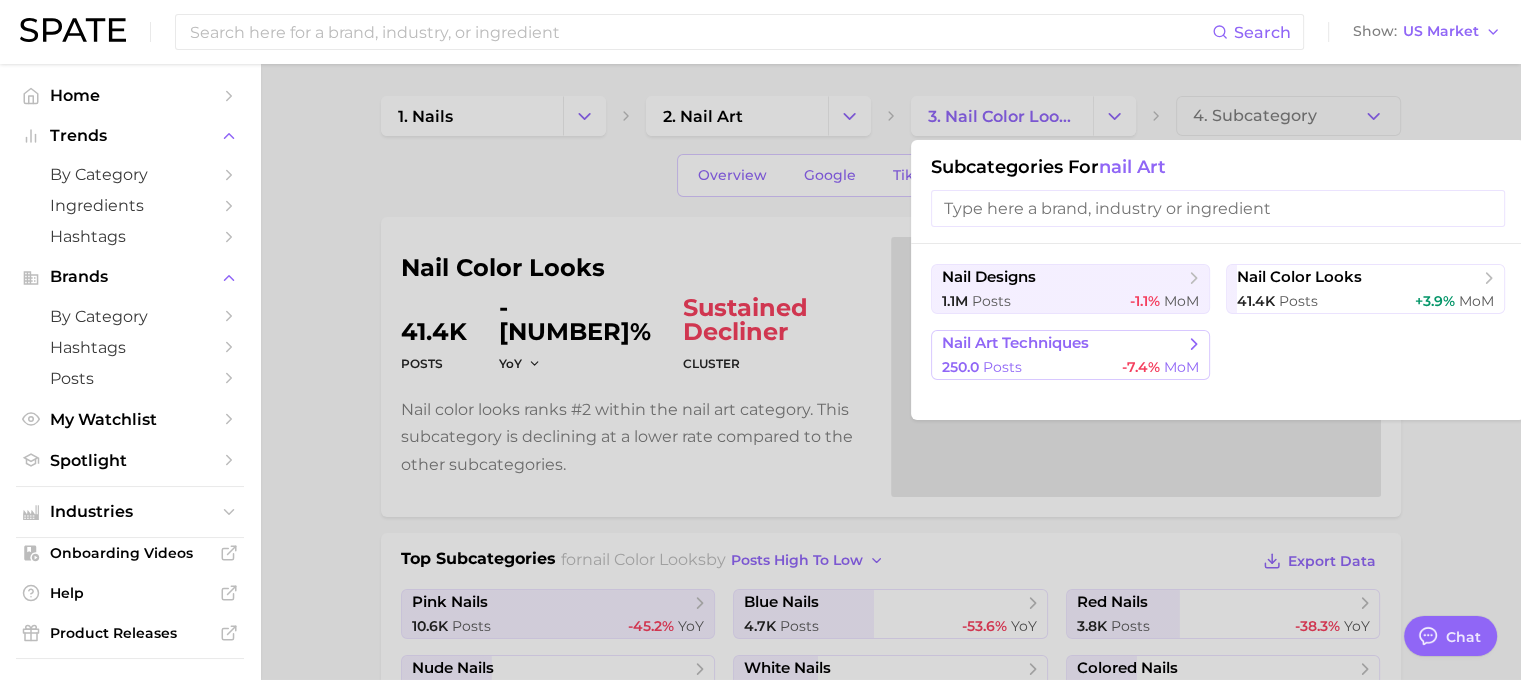 click on "nail art techniques" at bounding box center [1015, 343] 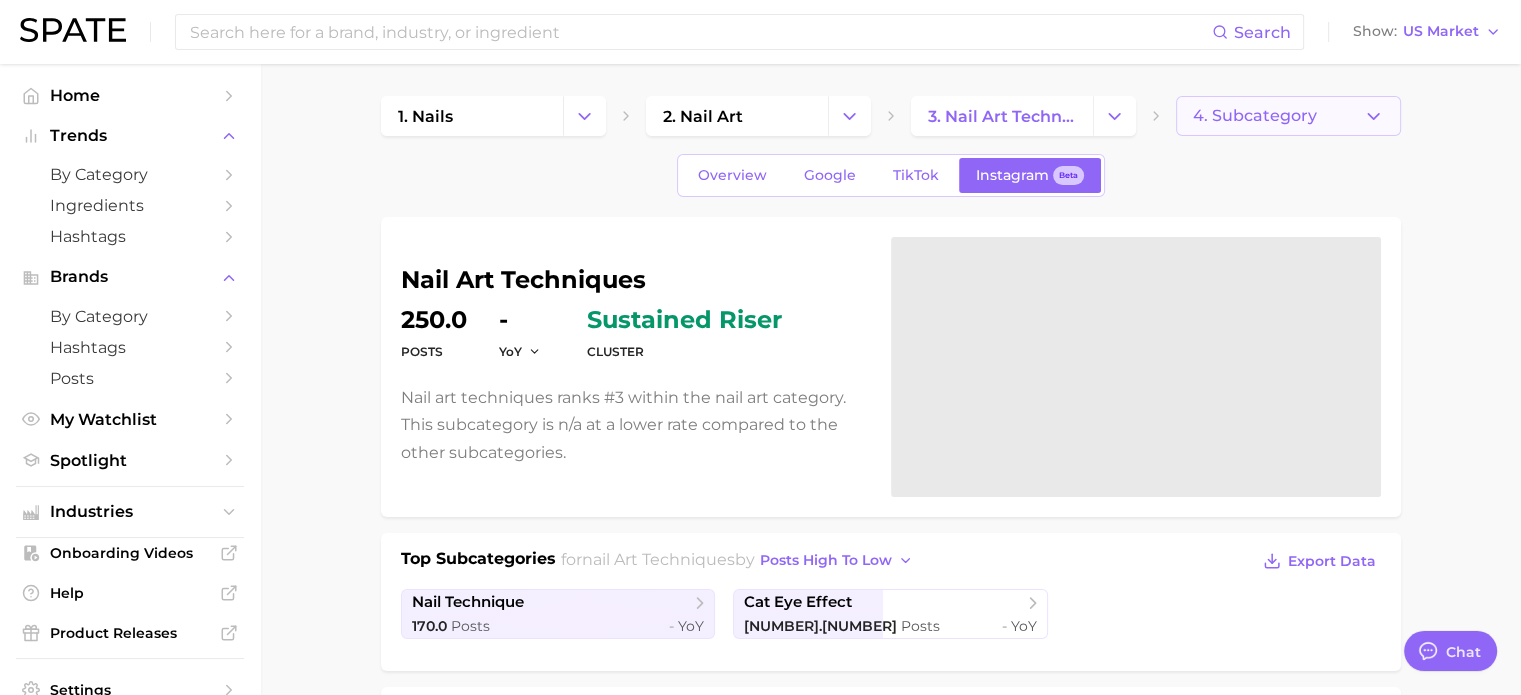 click on "4. Subcategory" at bounding box center (1255, 116) 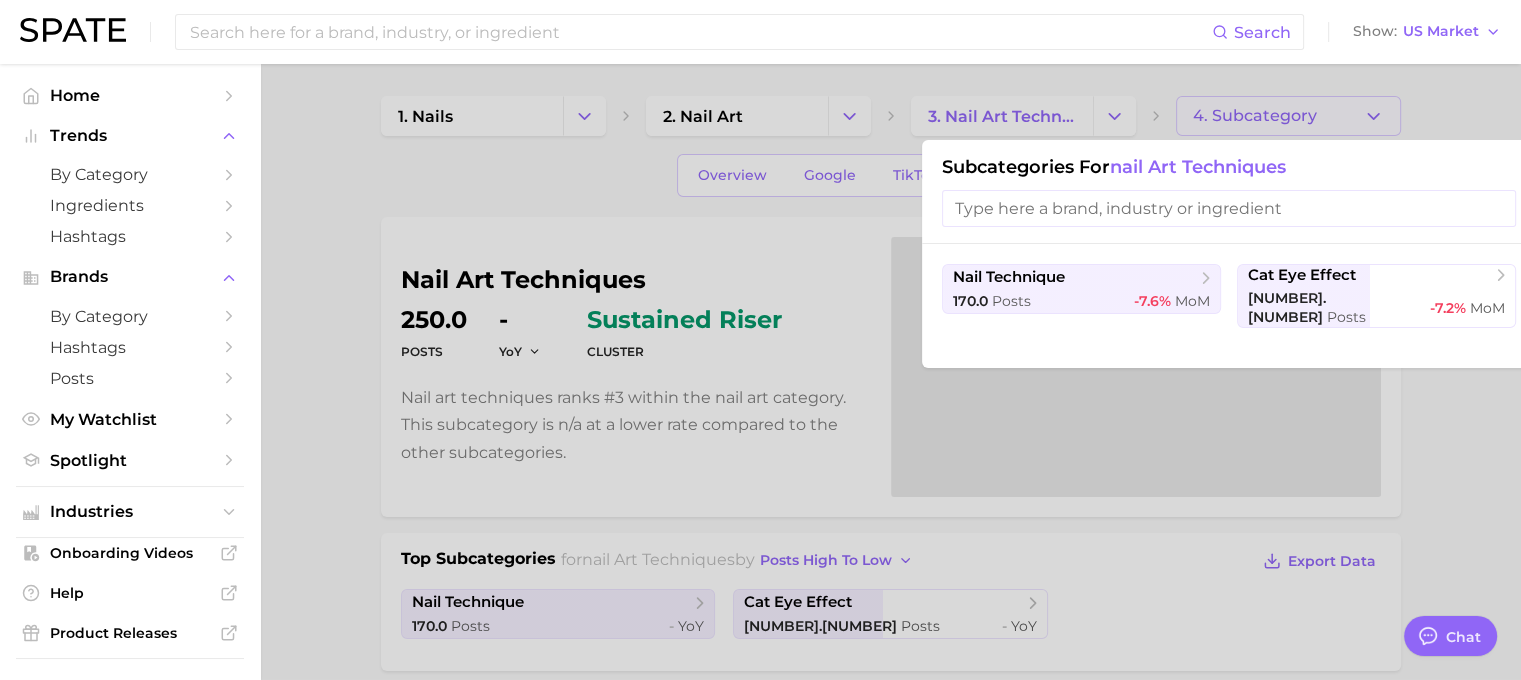 click at bounding box center (1229, 208) 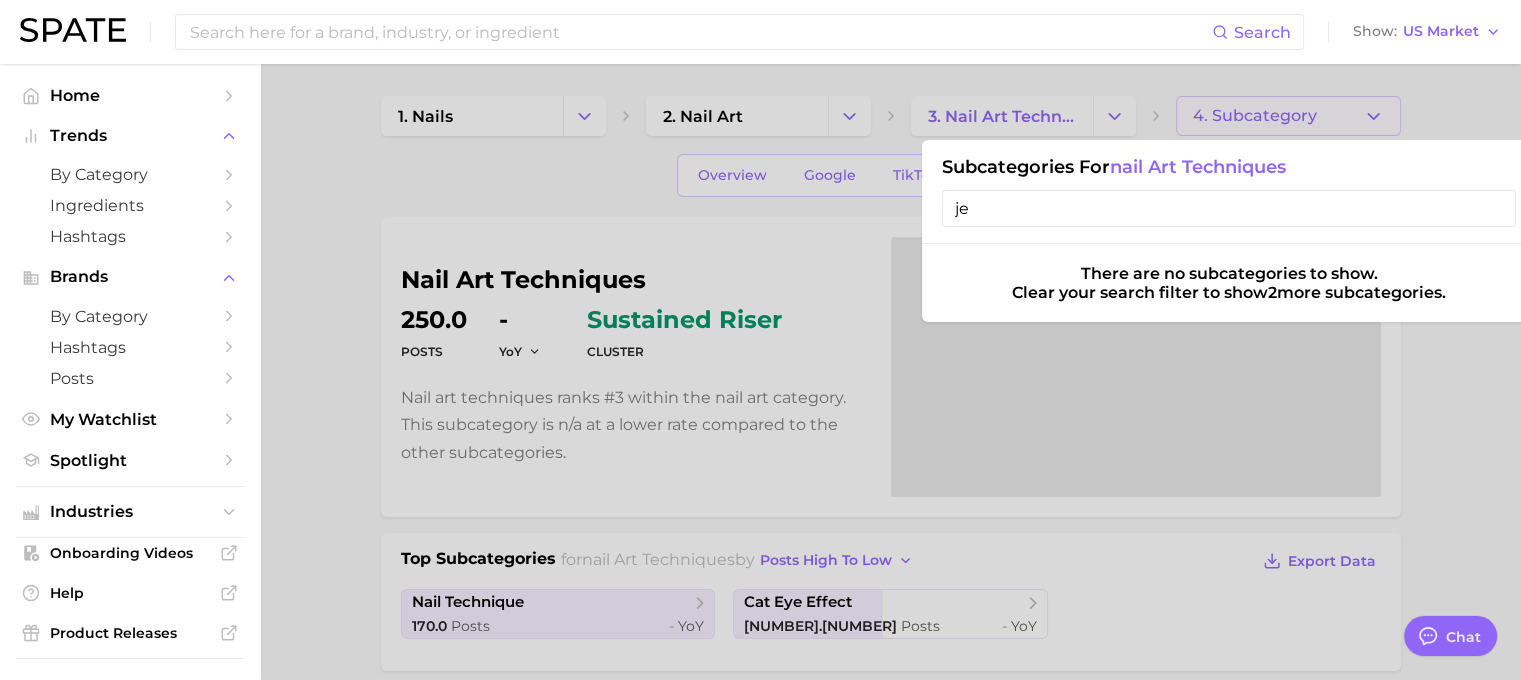 type on "j" 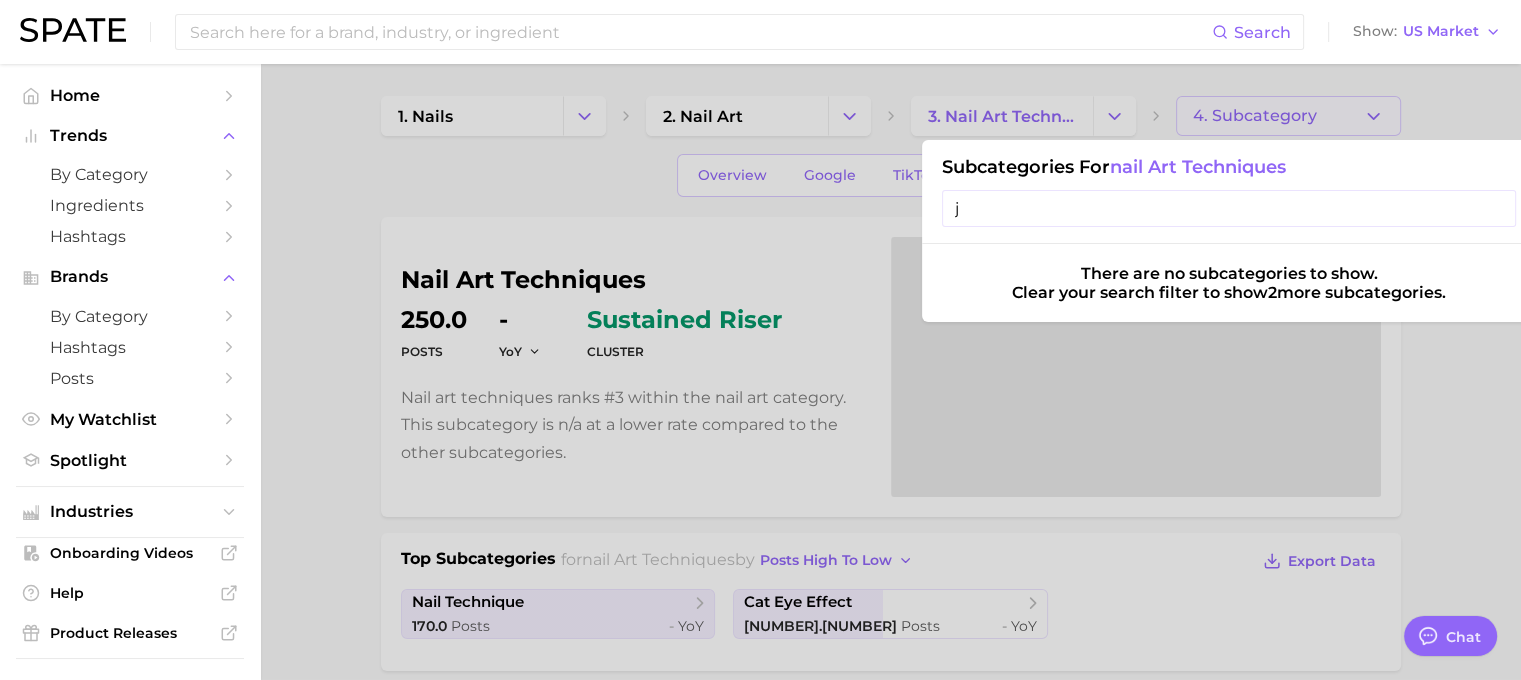 type 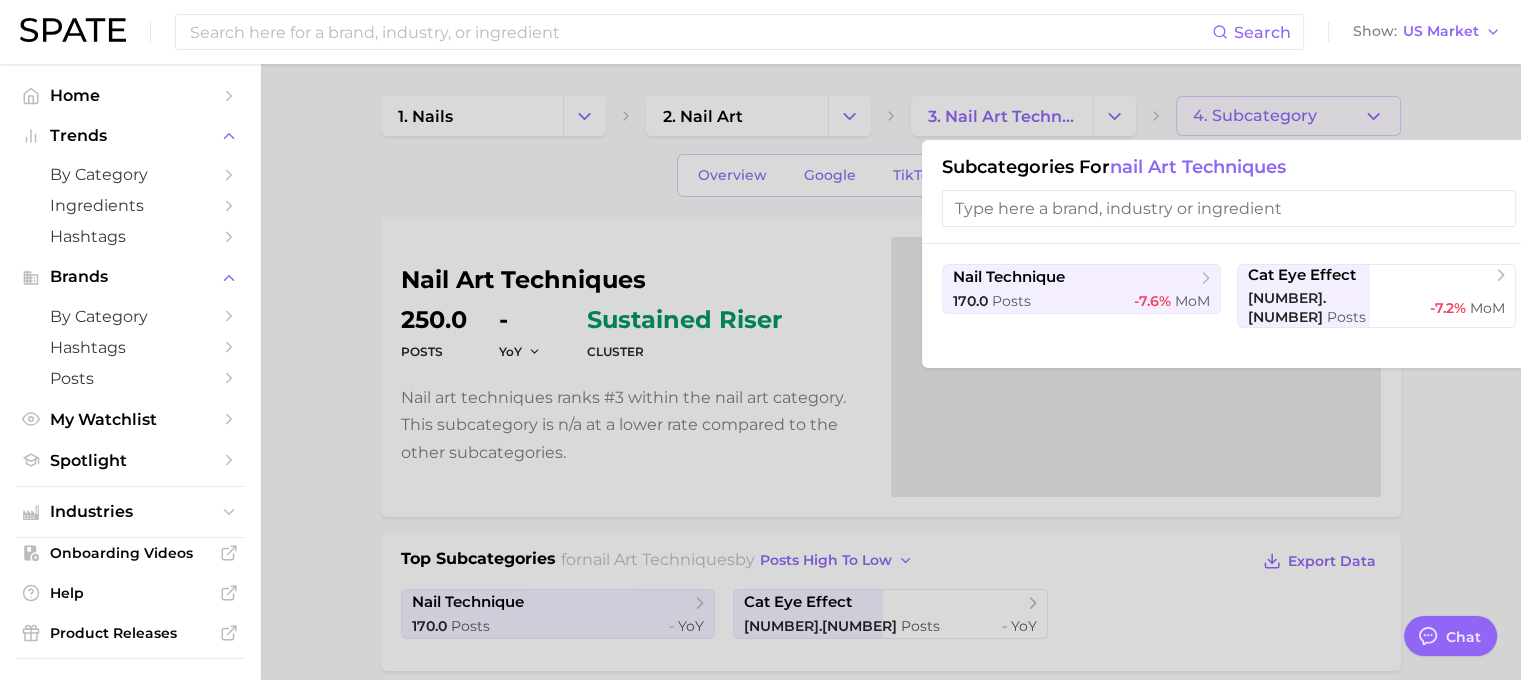 click at bounding box center [760, 340] 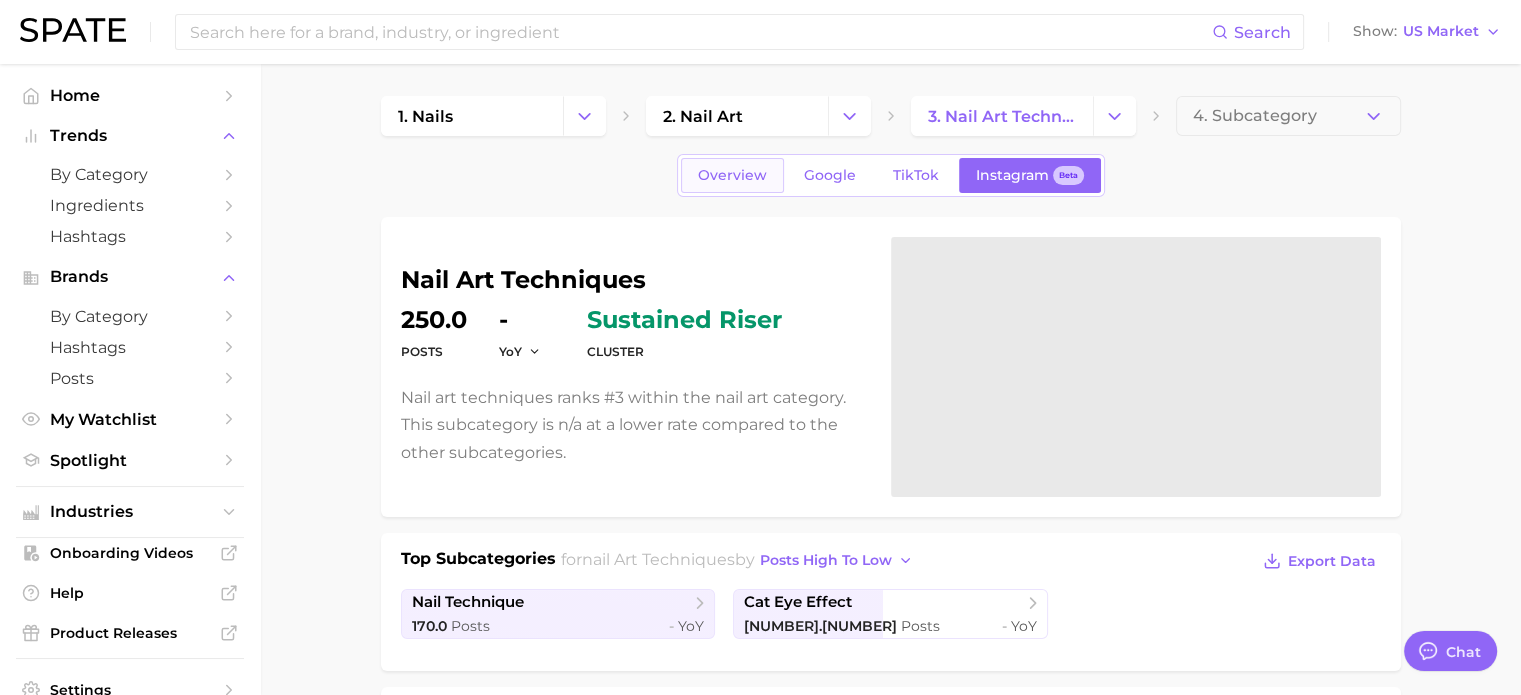 click on "Overview" at bounding box center (732, 175) 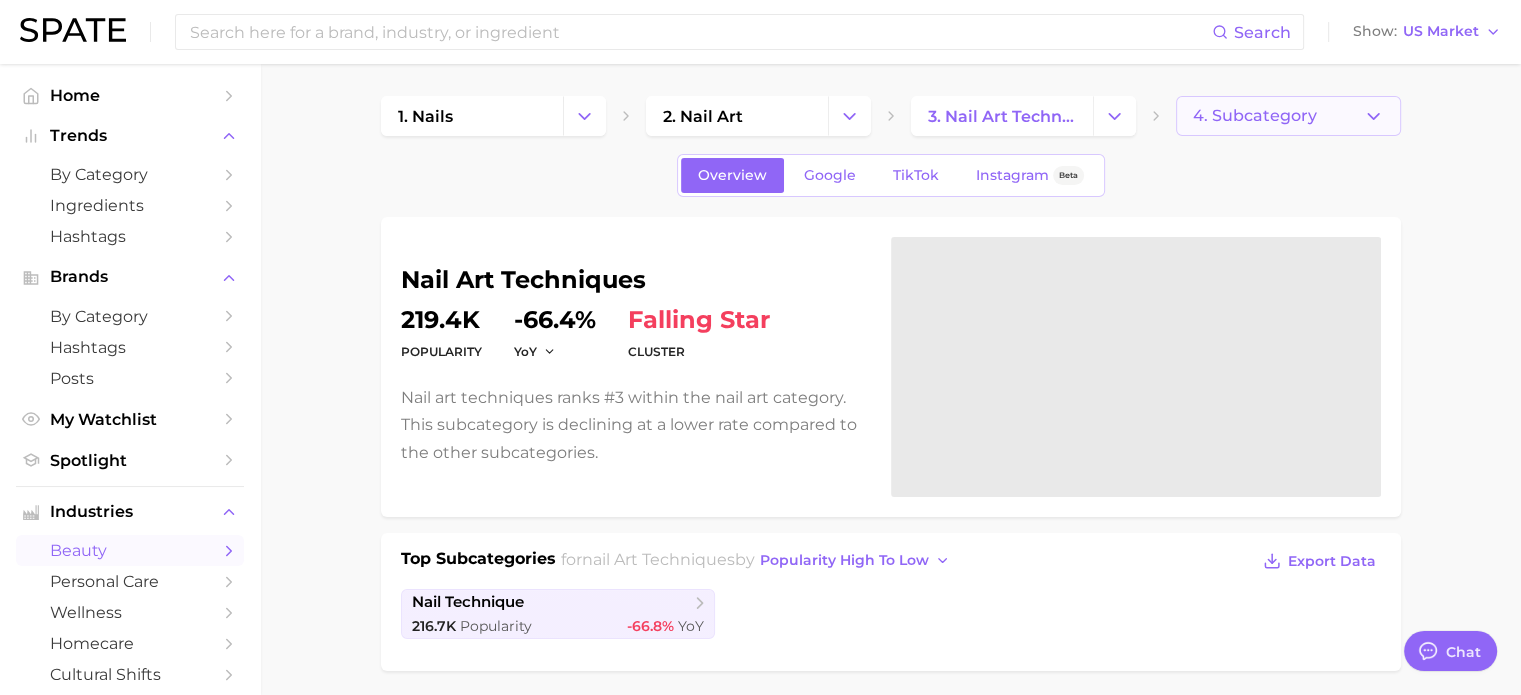 click on "4. Subcategory" at bounding box center [1255, 116] 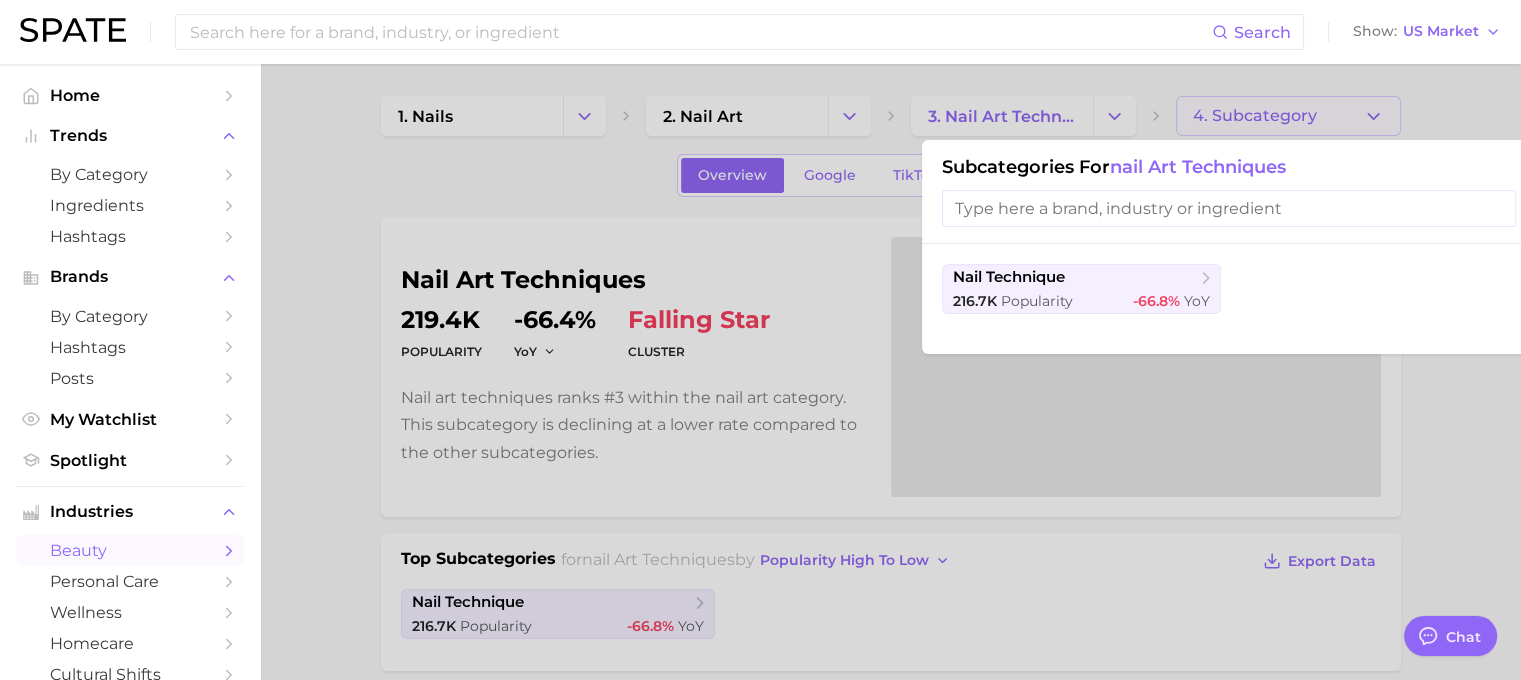 drag, startPoint x: 1196, startPoint y: 207, endPoint x: 1181, endPoint y: 209, distance: 15.132746 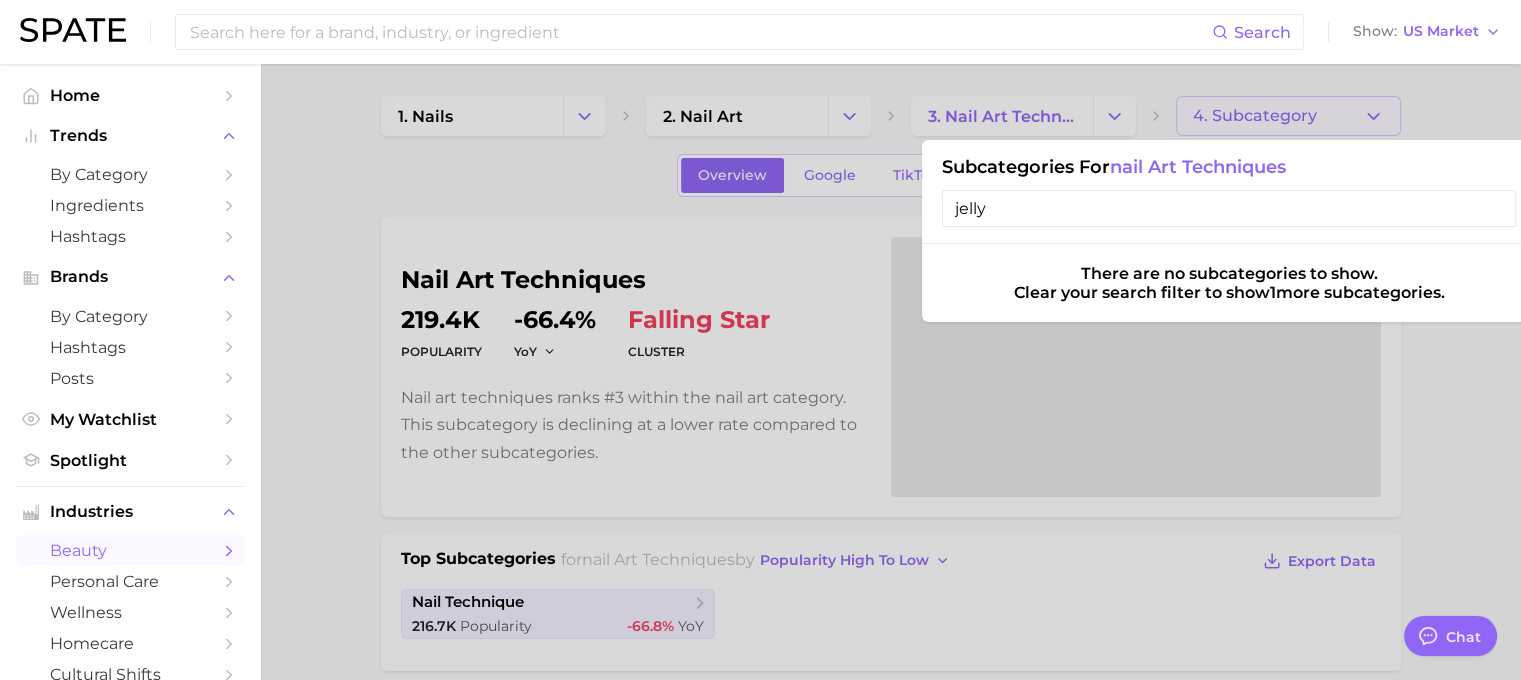 type on "jelly" 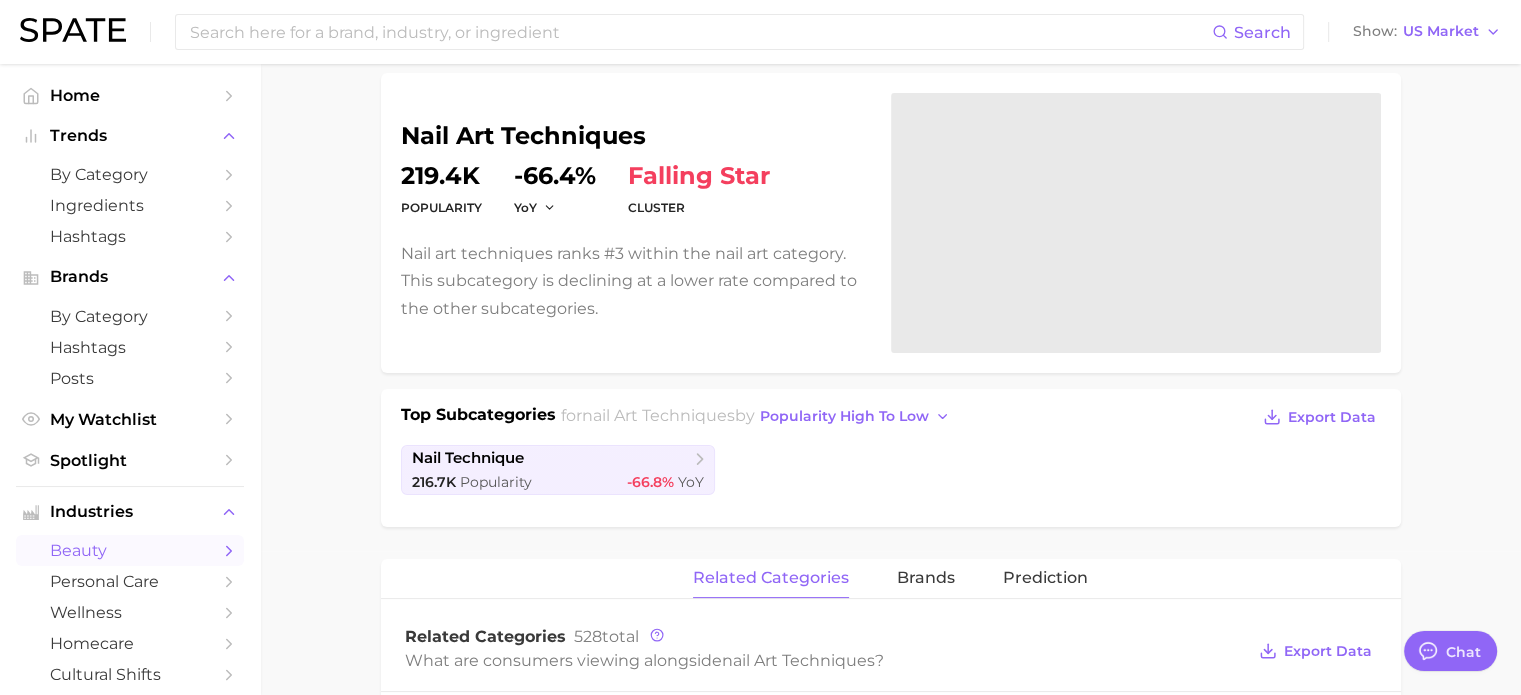 scroll, scrollTop: 0, scrollLeft: 0, axis: both 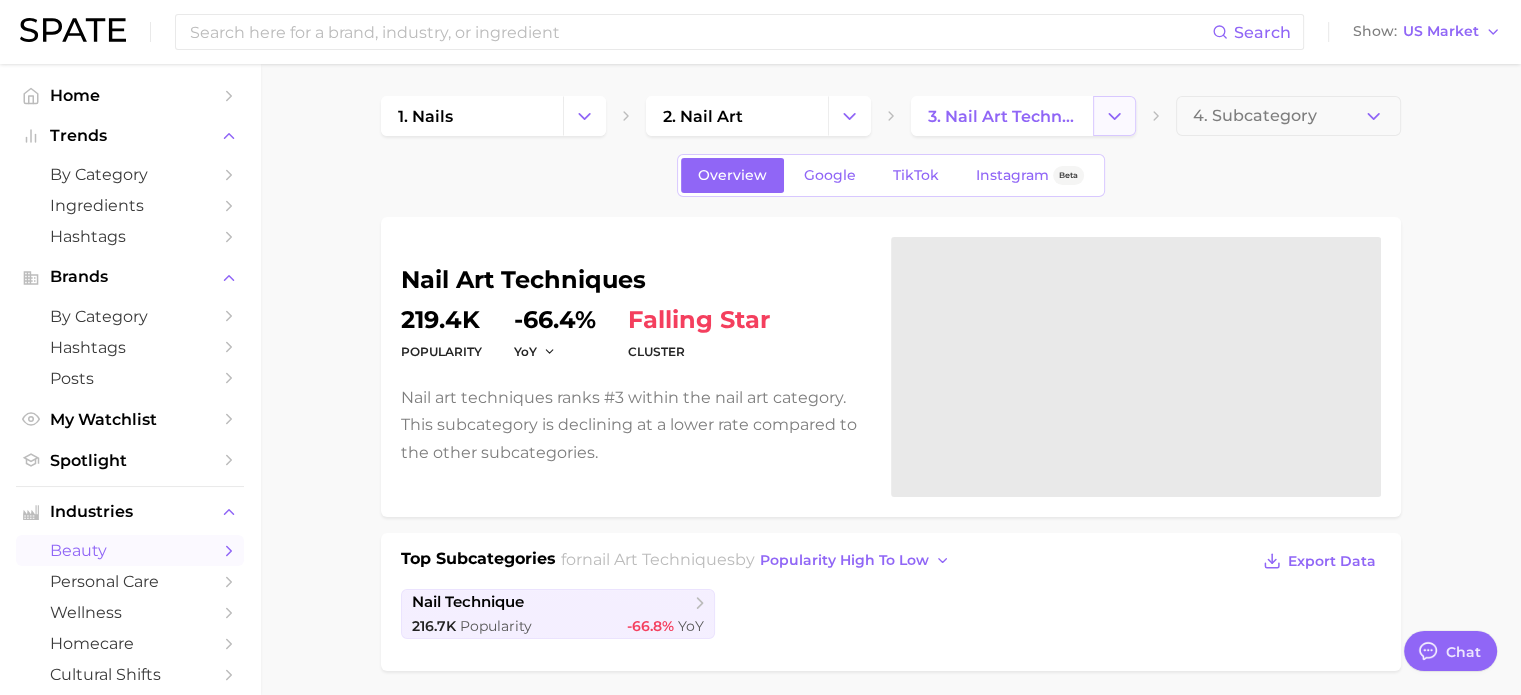 click 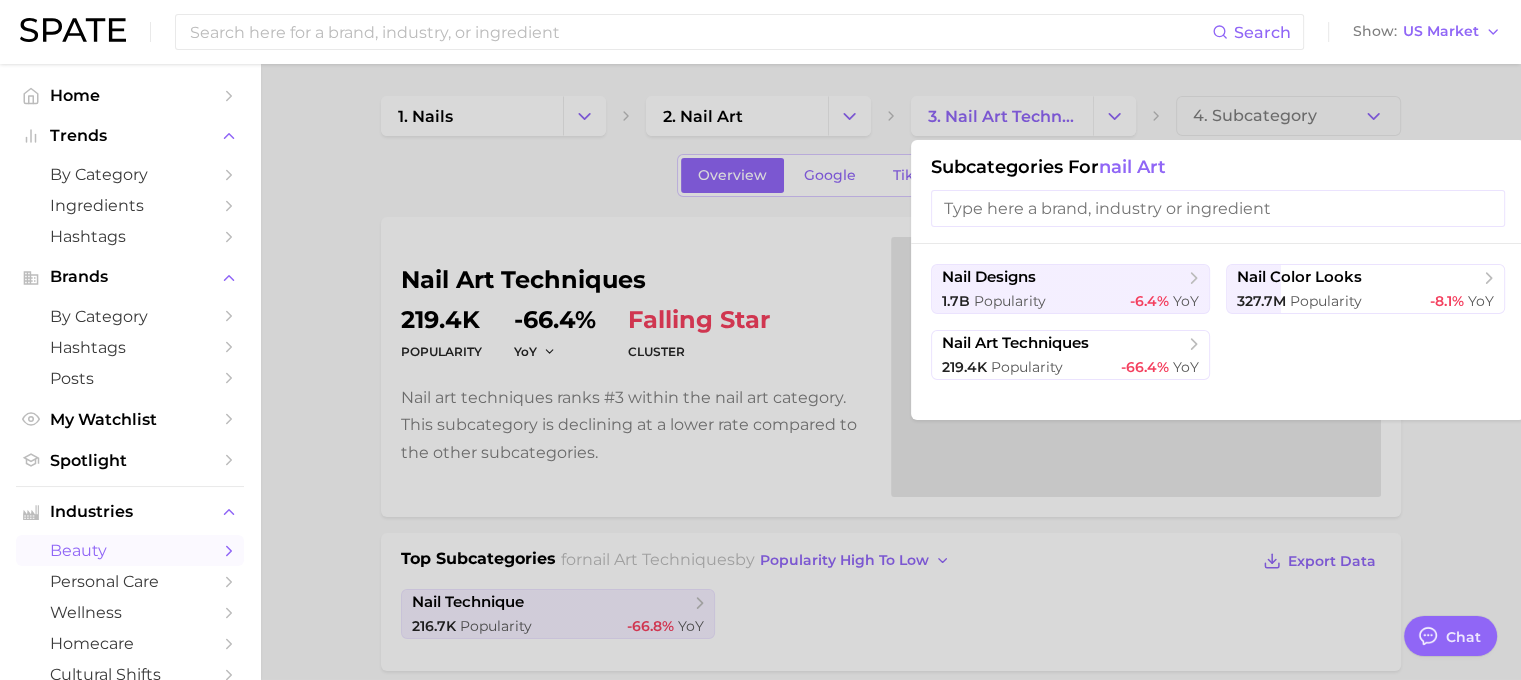click at bounding box center (760, 340) 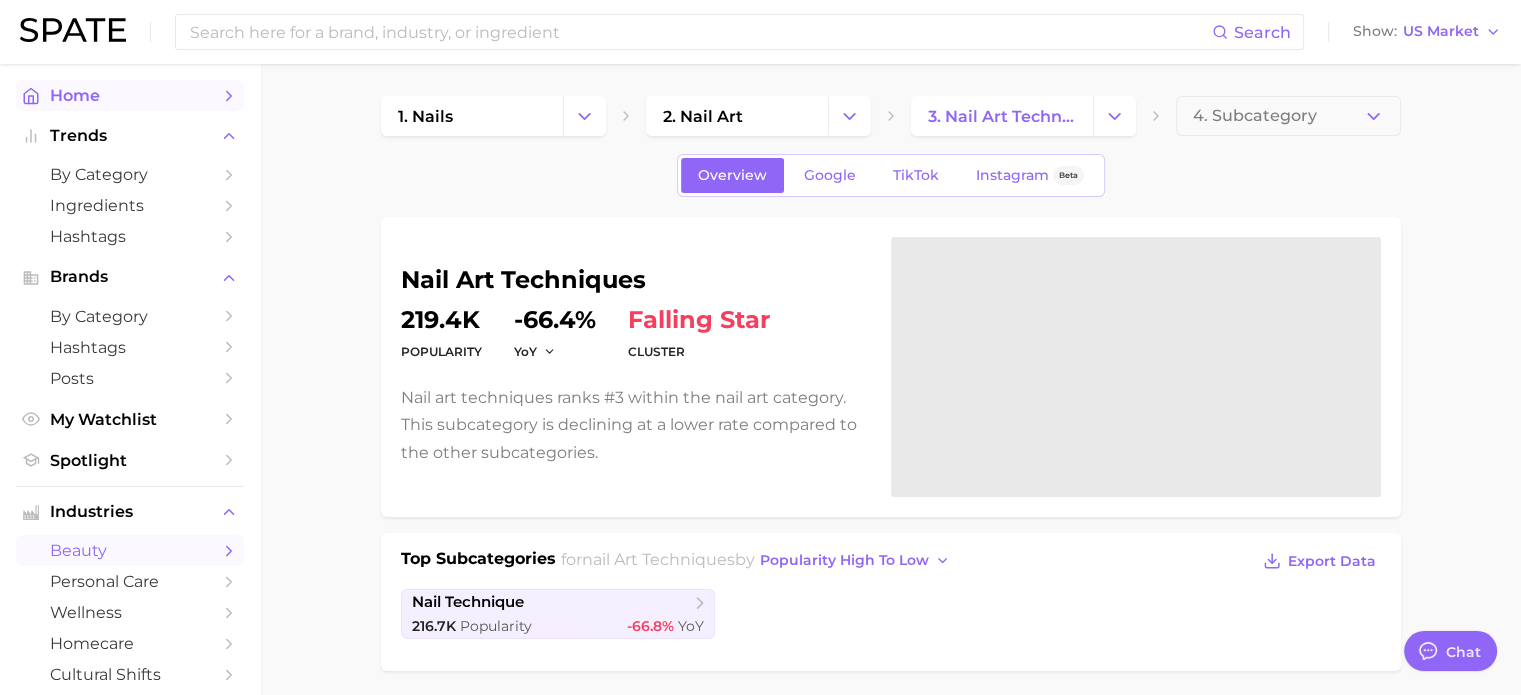 click on "Home" at bounding box center (130, 95) 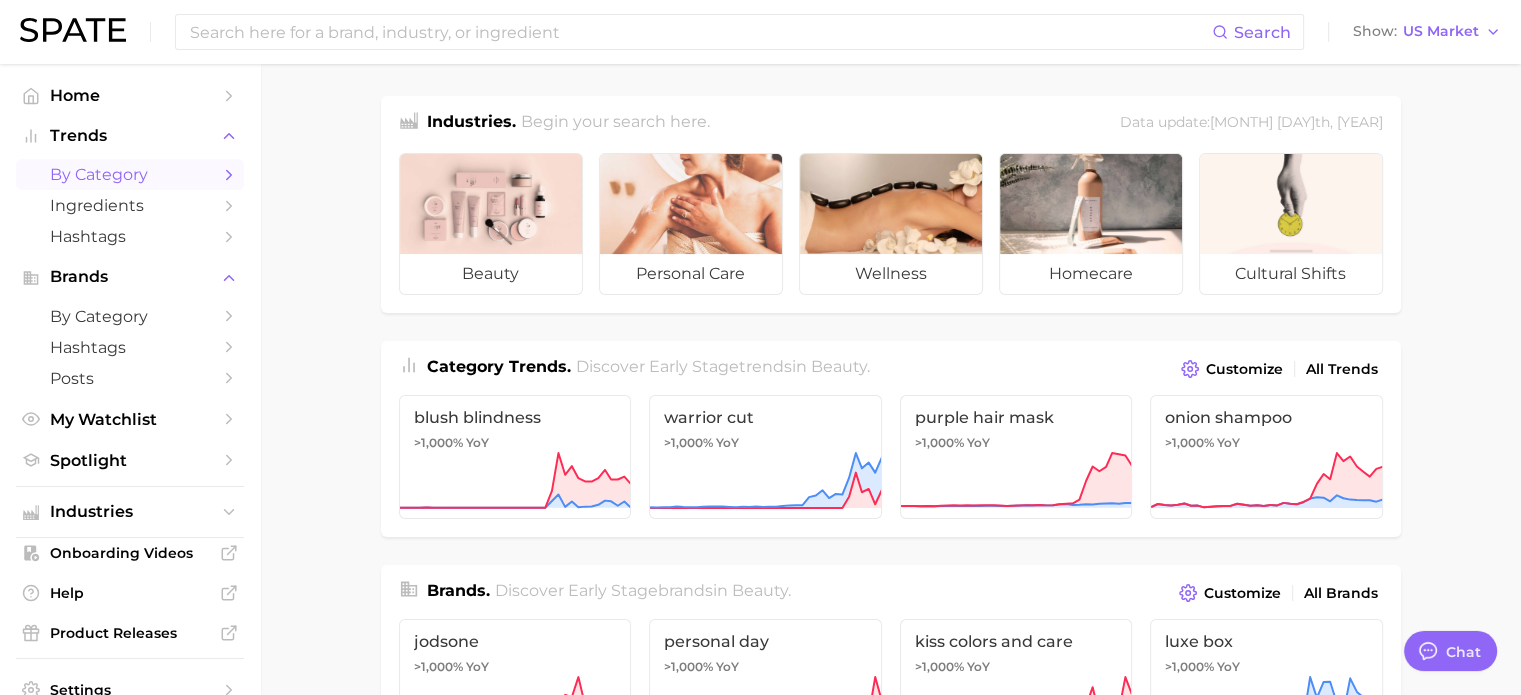 click on "by Category" at bounding box center [130, 174] 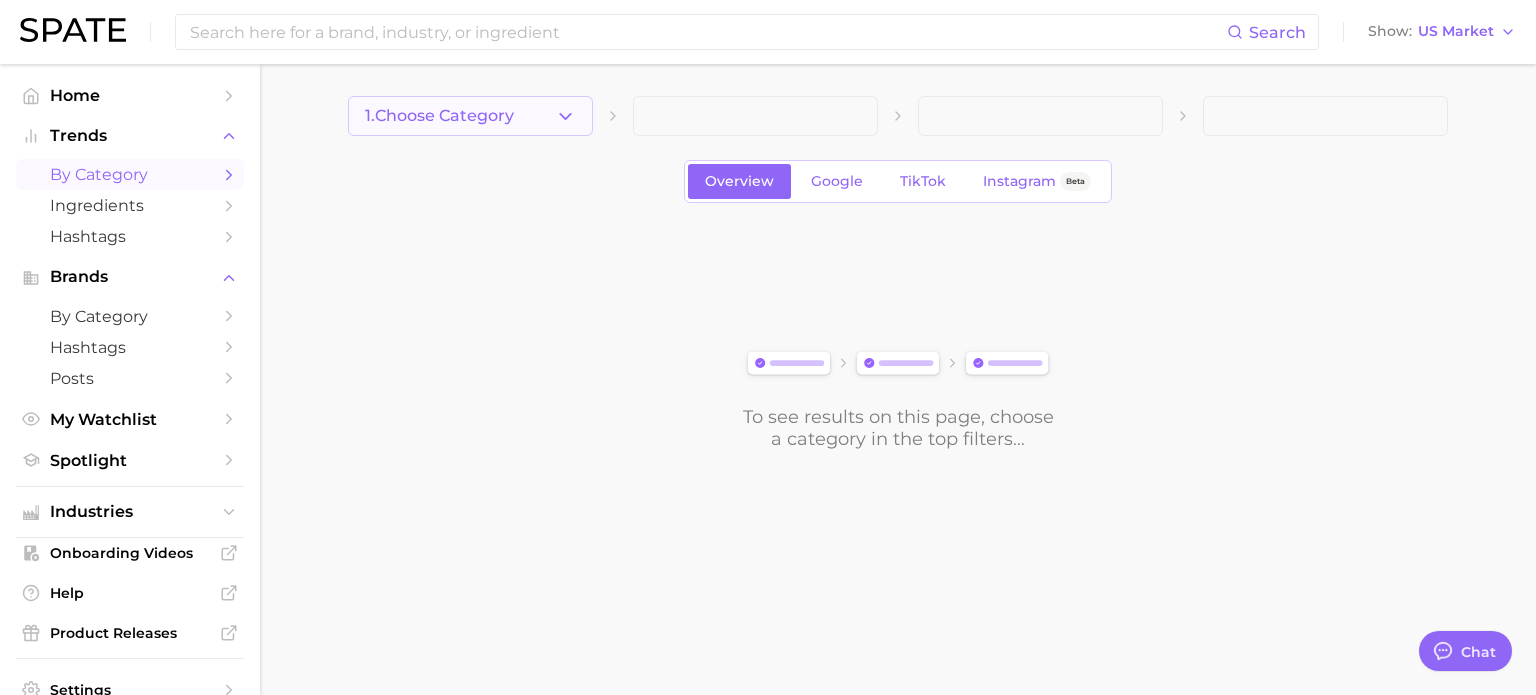 click on "1.  Choose Category" at bounding box center (470, 116) 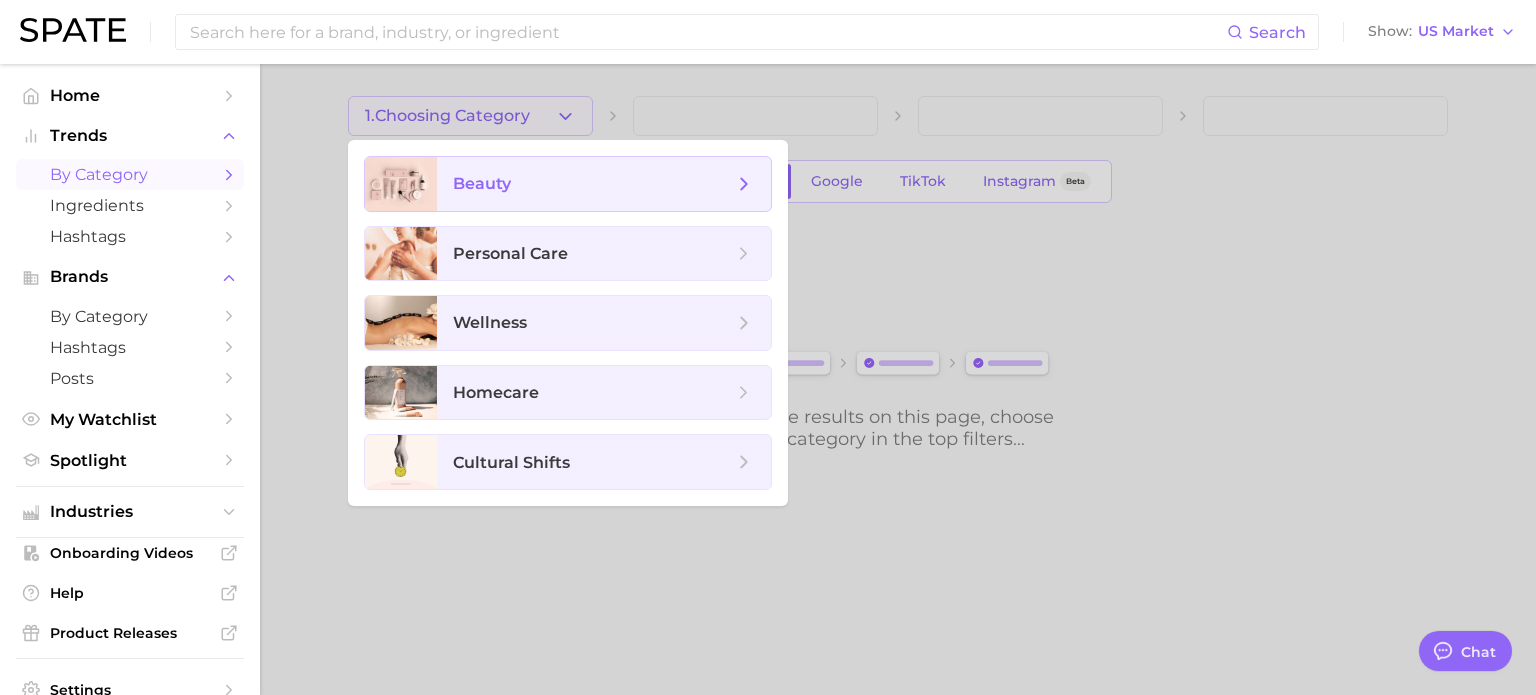 click on "beauty" at bounding box center (593, 184) 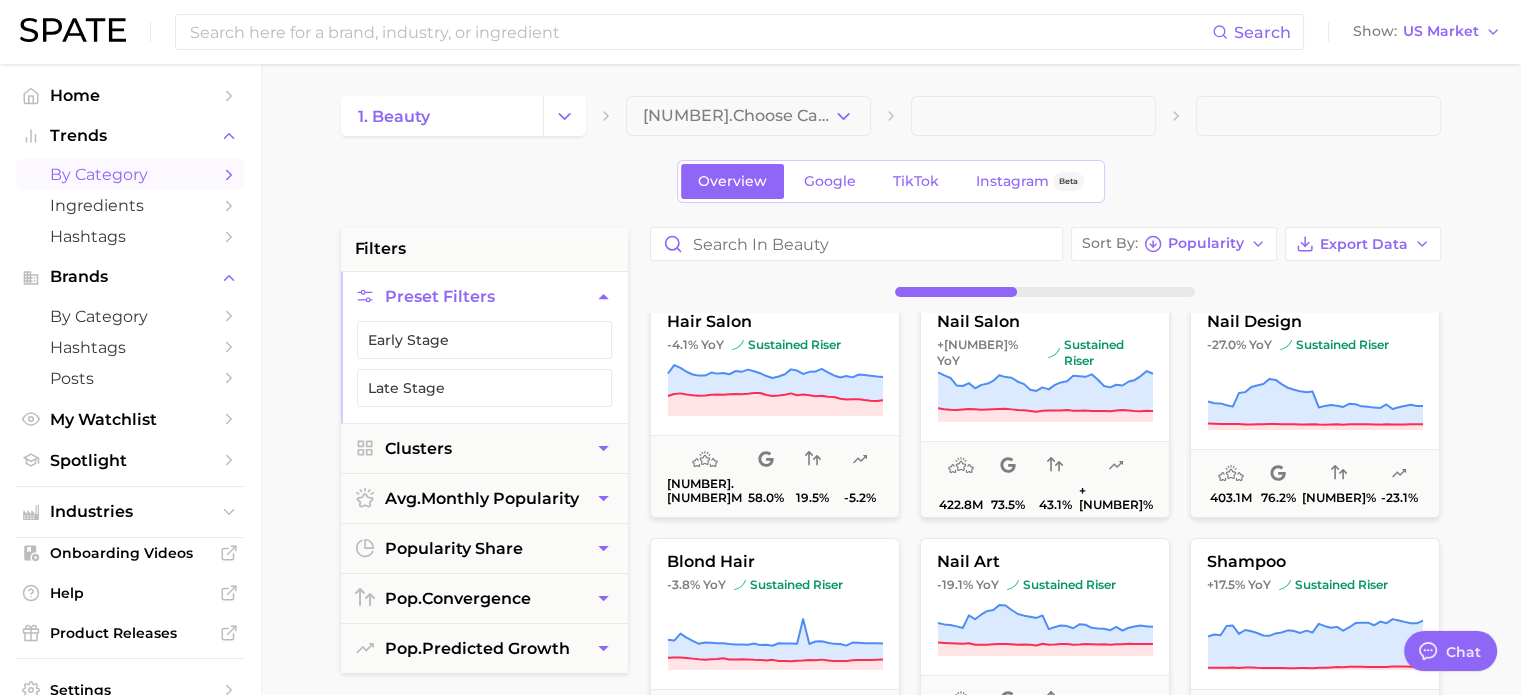 scroll, scrollTop: 0, scrollLeft: 0, axis: both 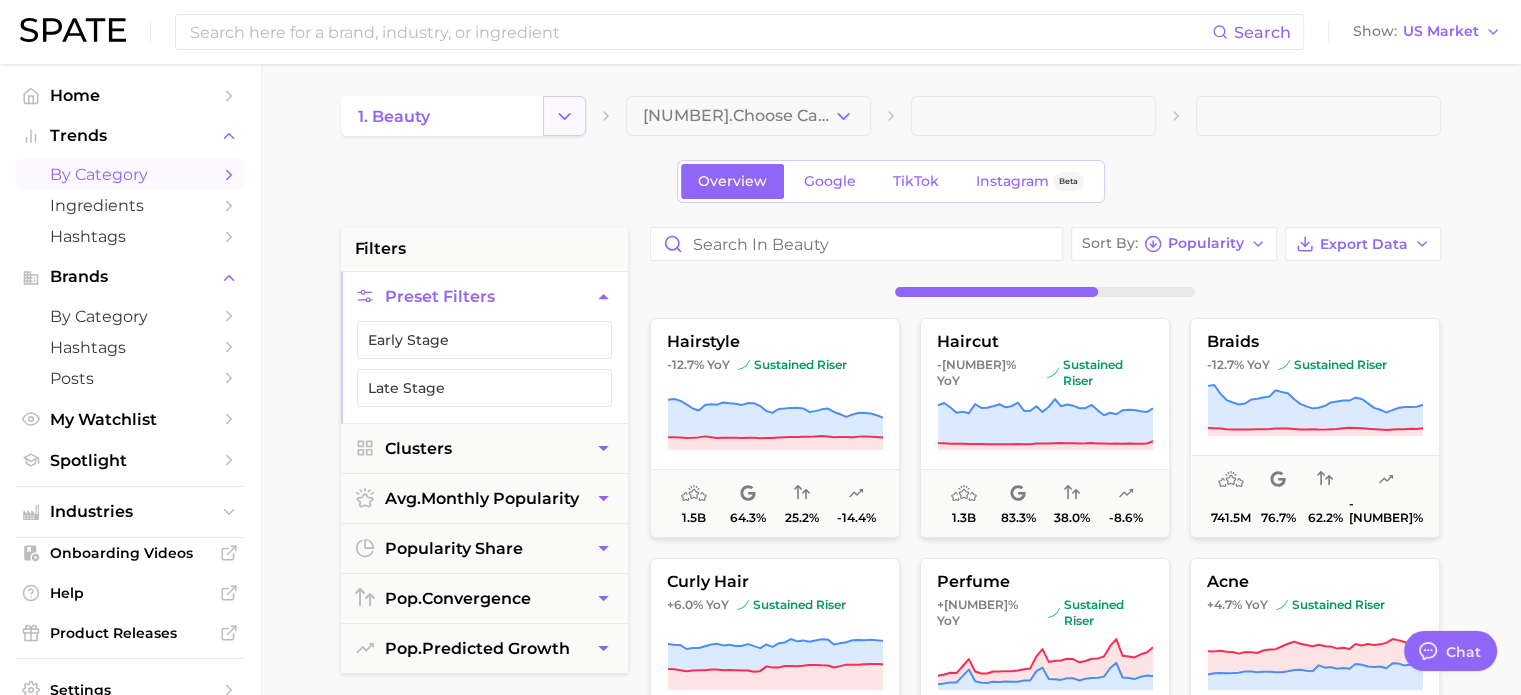 click 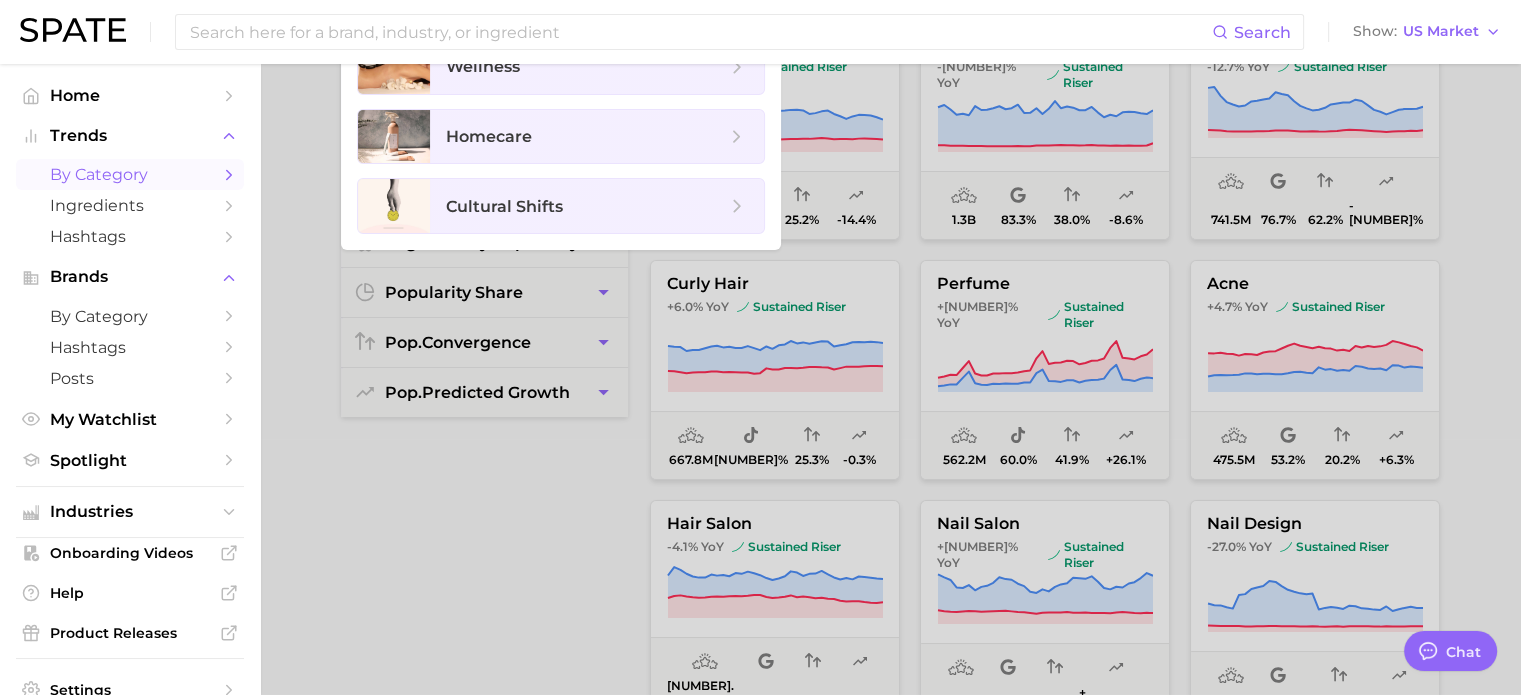 scroll, scrollTop: 0, scrollLeft: 0, axis: both 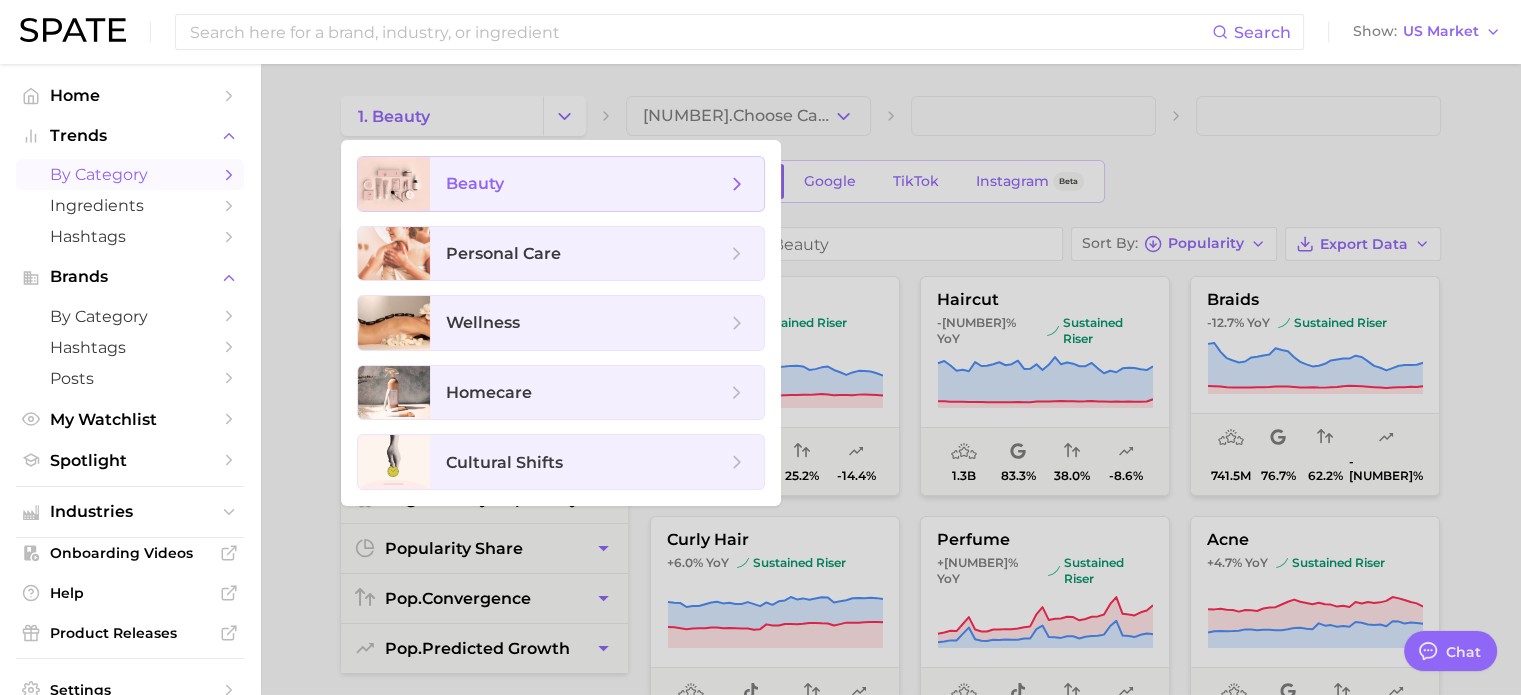 click on "beauty" at bounding box center [586, 184] 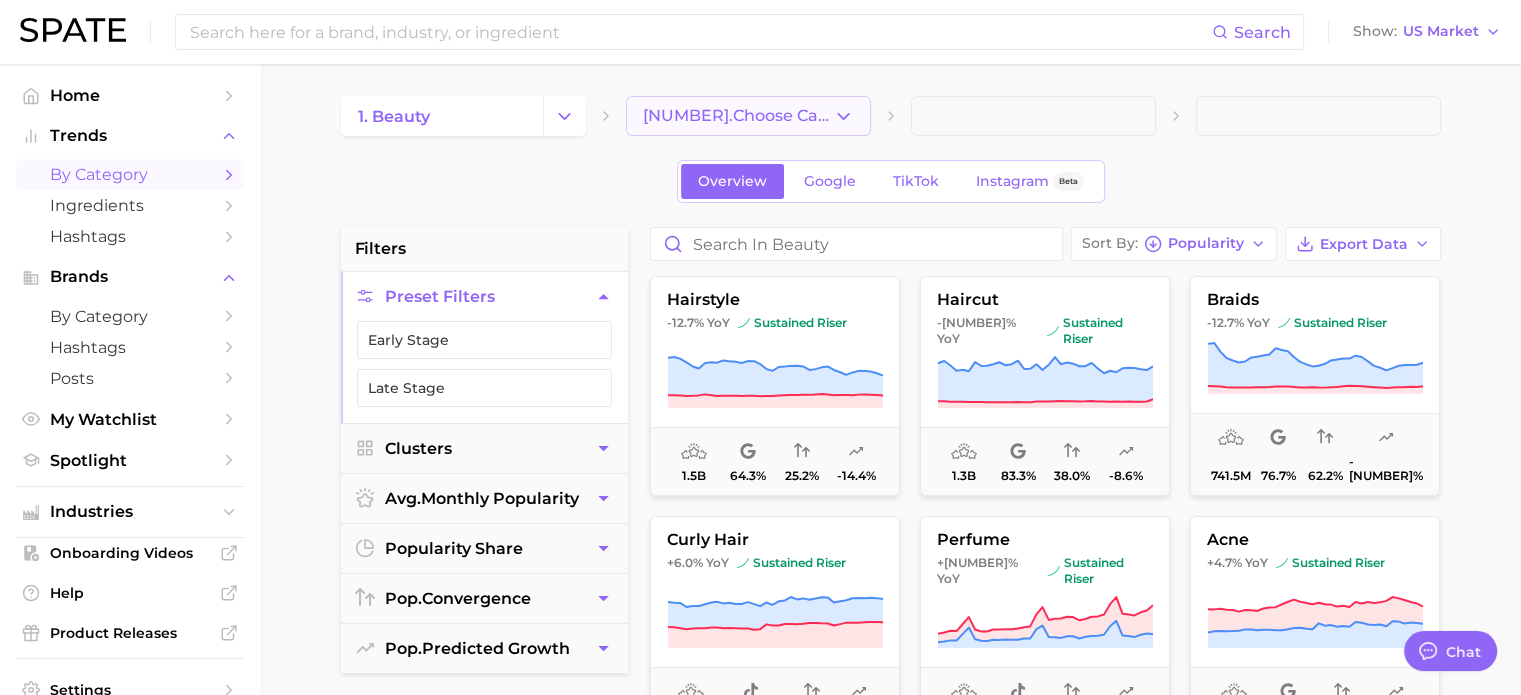 click on "[NUMBER]. Choose Category" at bounding box center [748, 116] 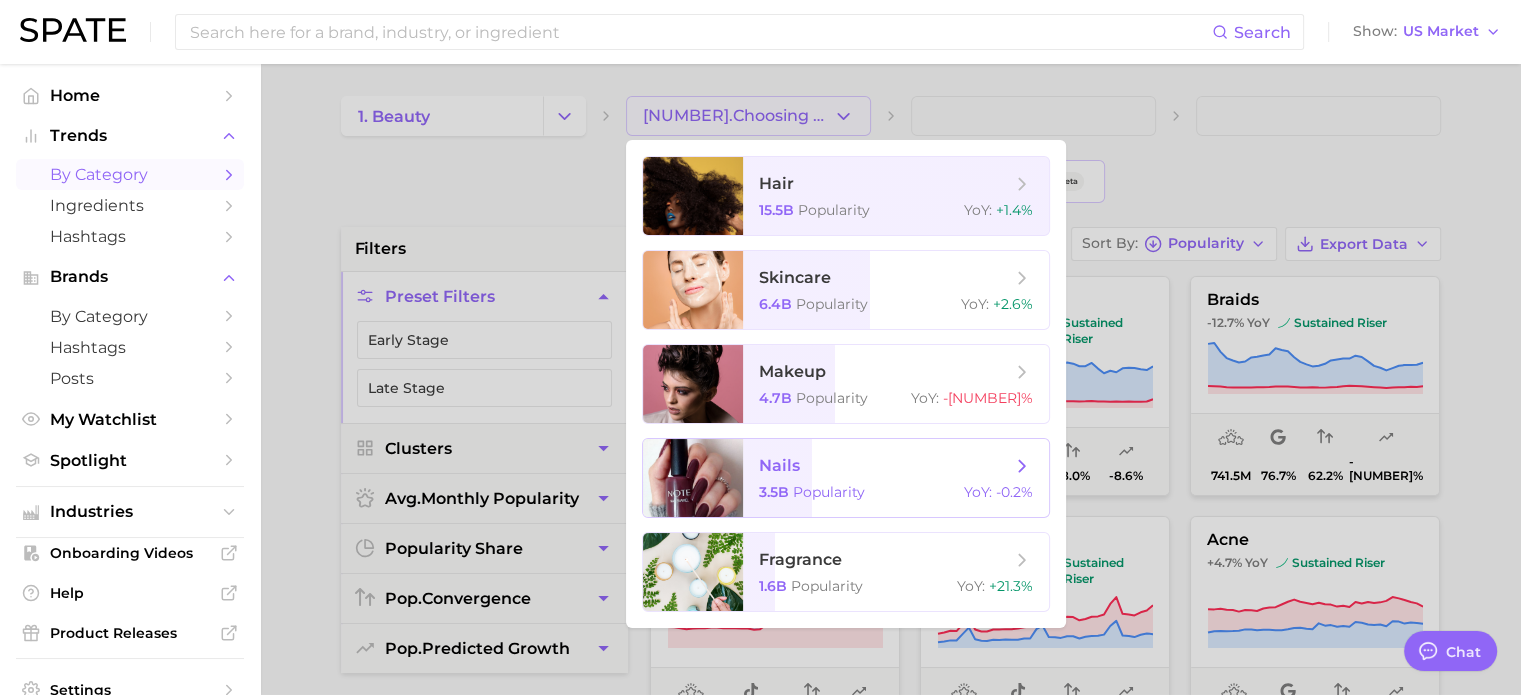 click on "3.5b" at bounding box center [774, 492] 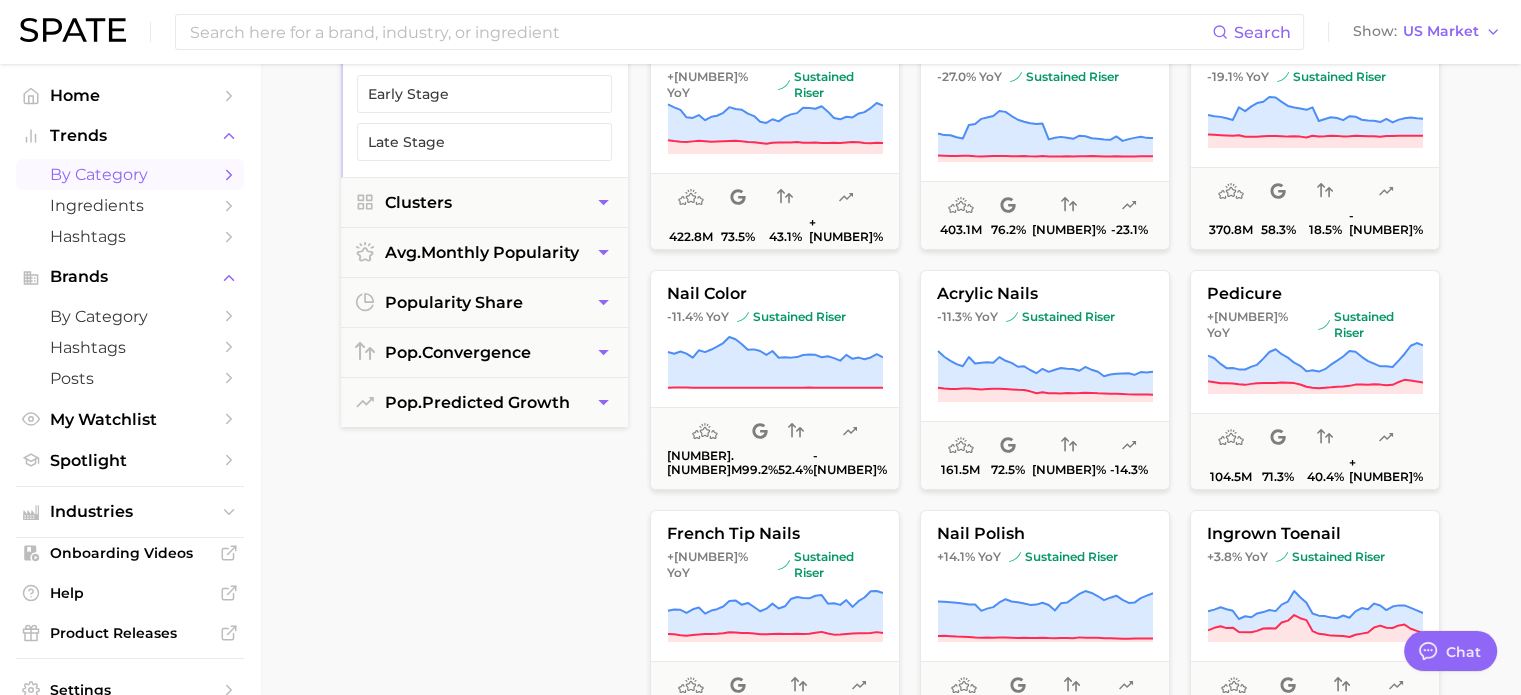 scroll, scrollTop: 300, scrollLeft: 0, axis: vertical 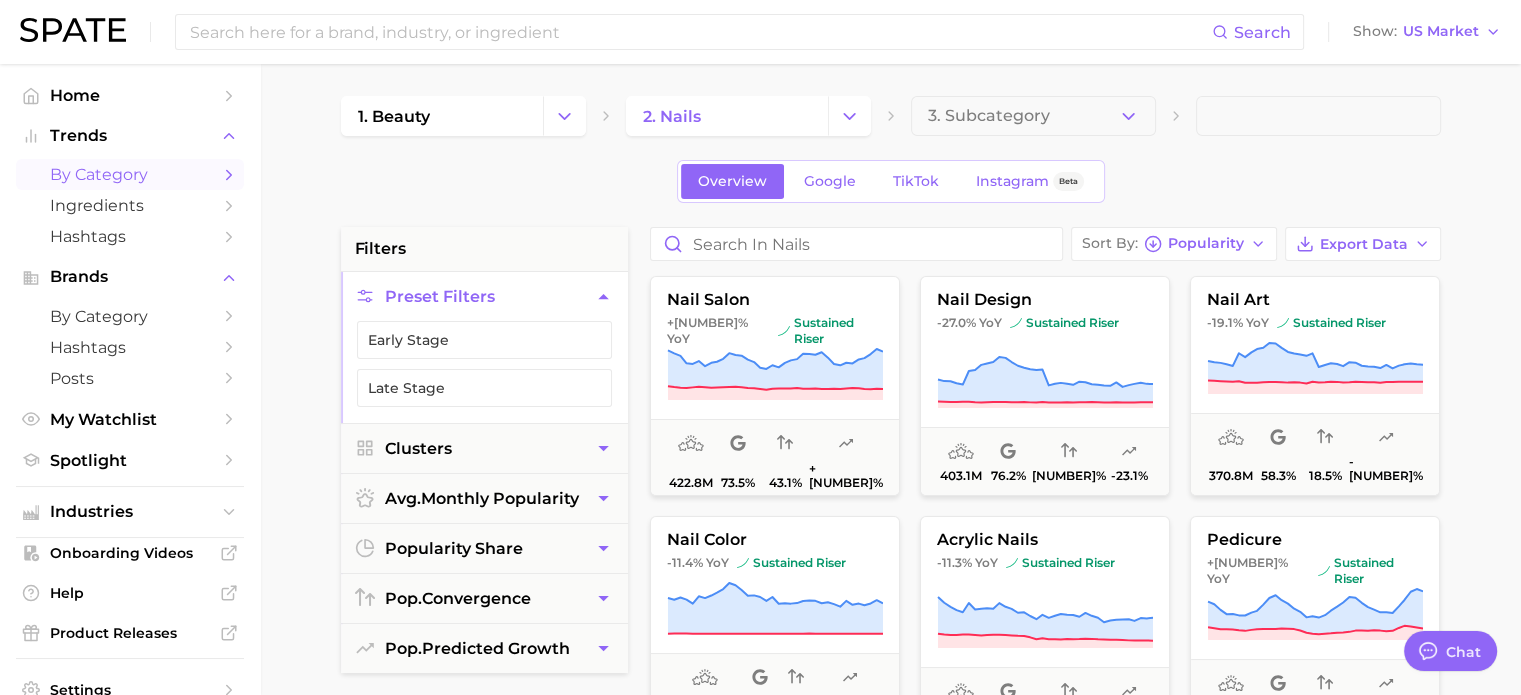 click at bounding box center [1318, 116] 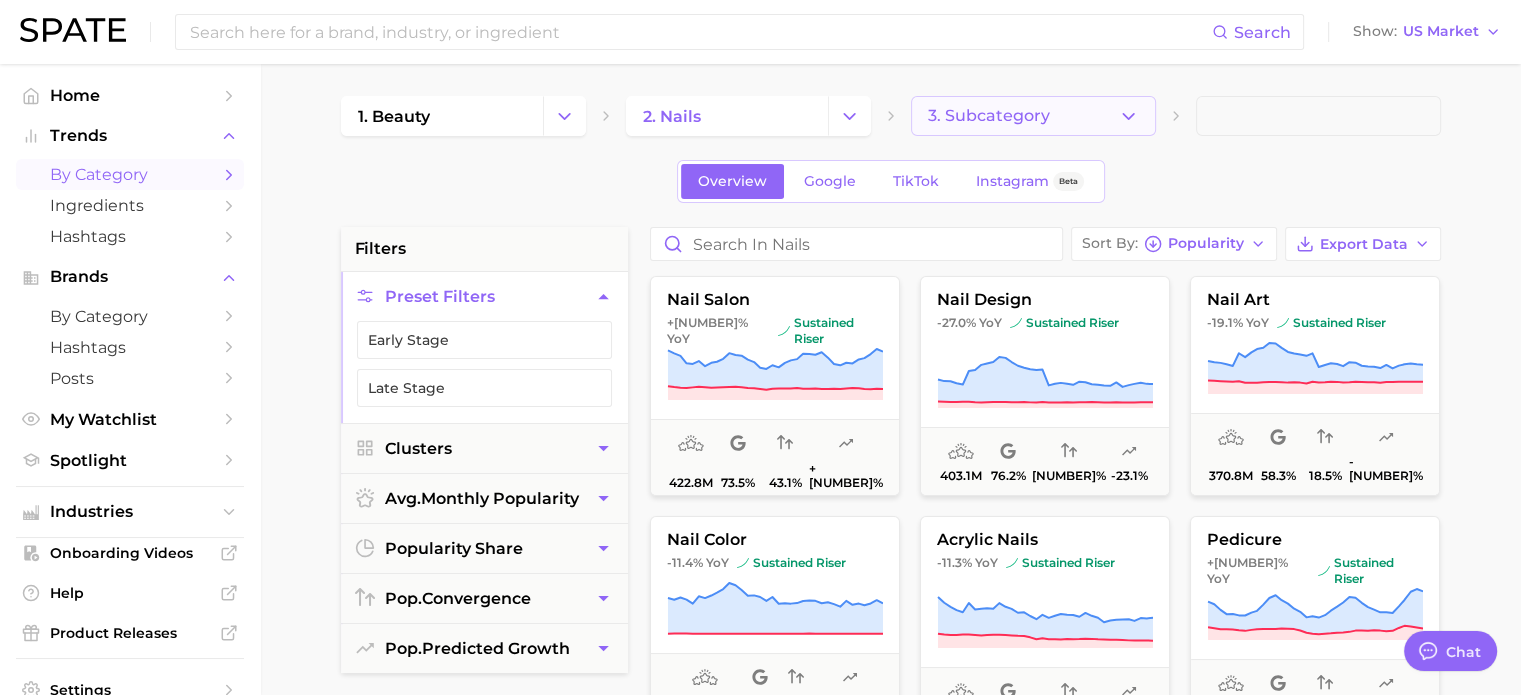 click on "3. Subcategory" at bounding box center (989, 116) 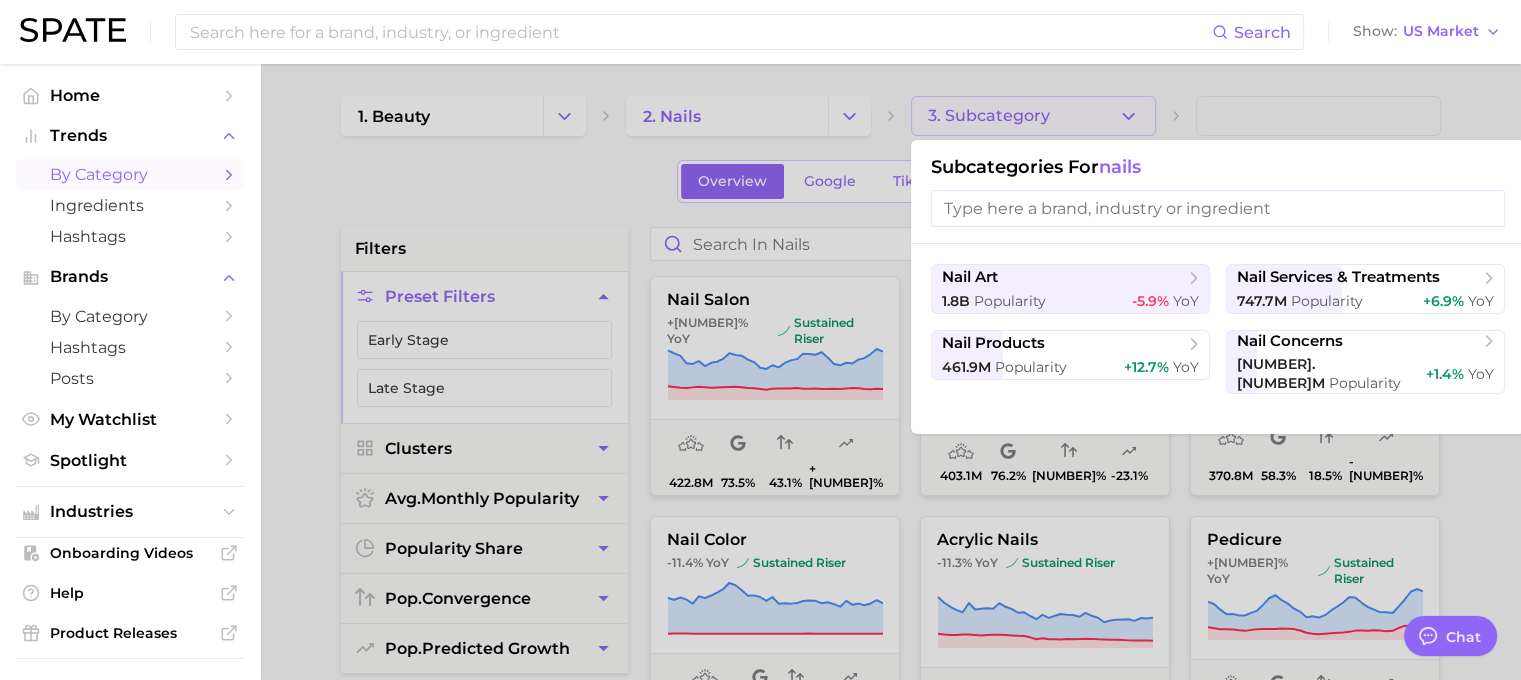 click at bounding box center (1218, 208) 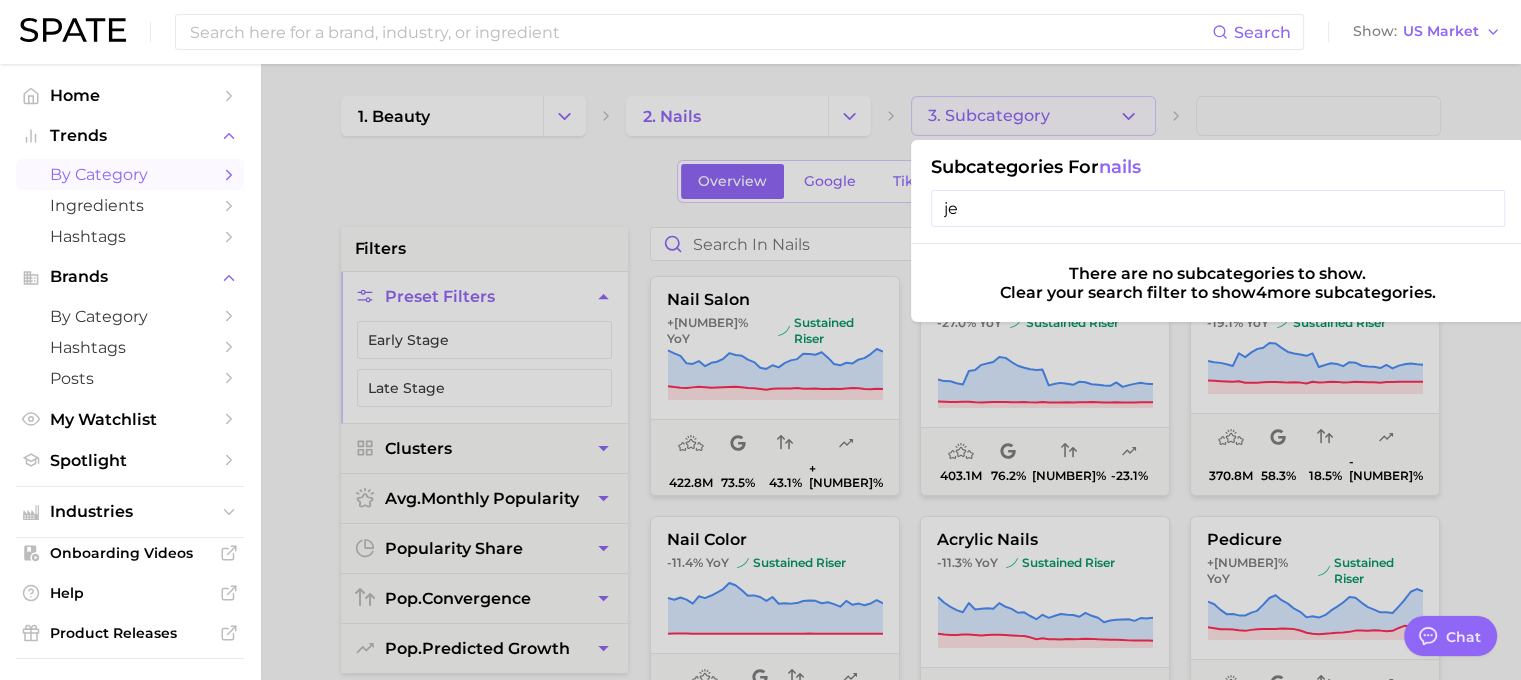 type on "j" 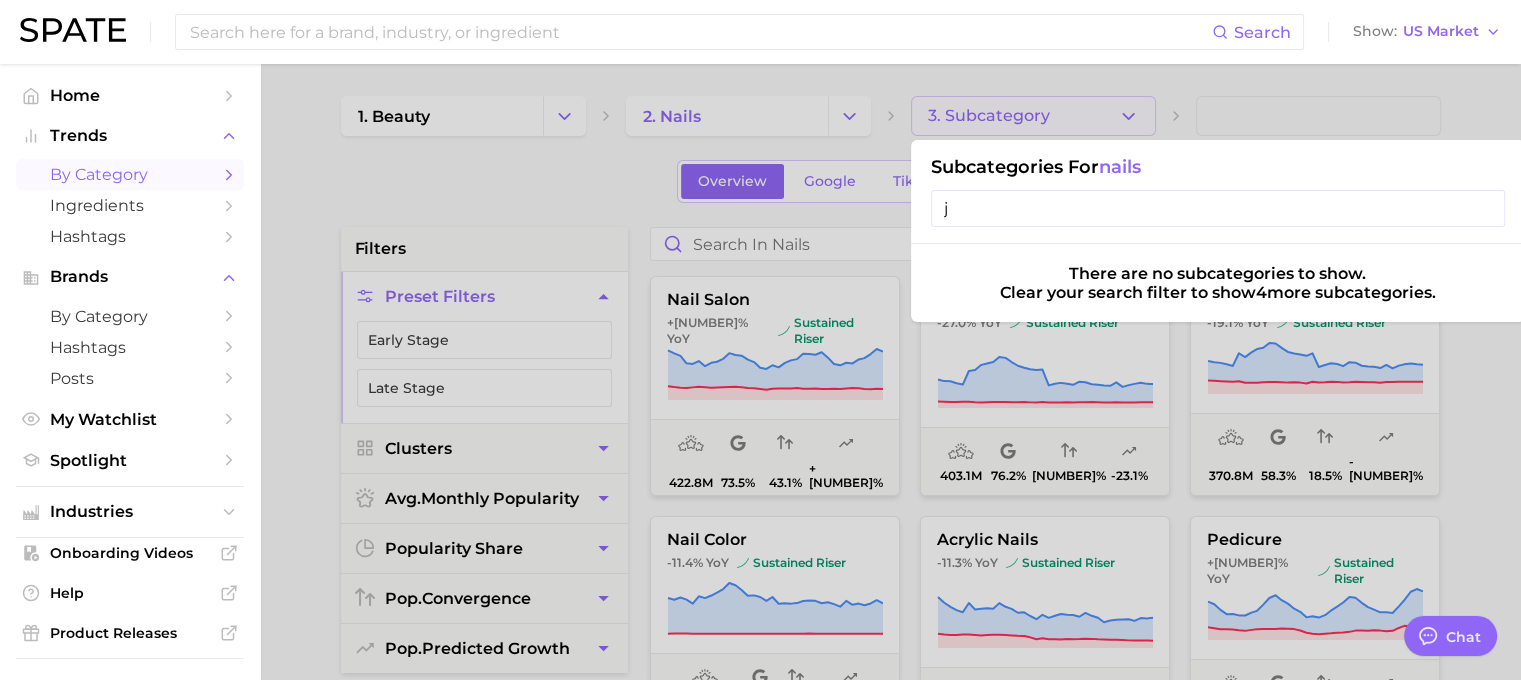 type 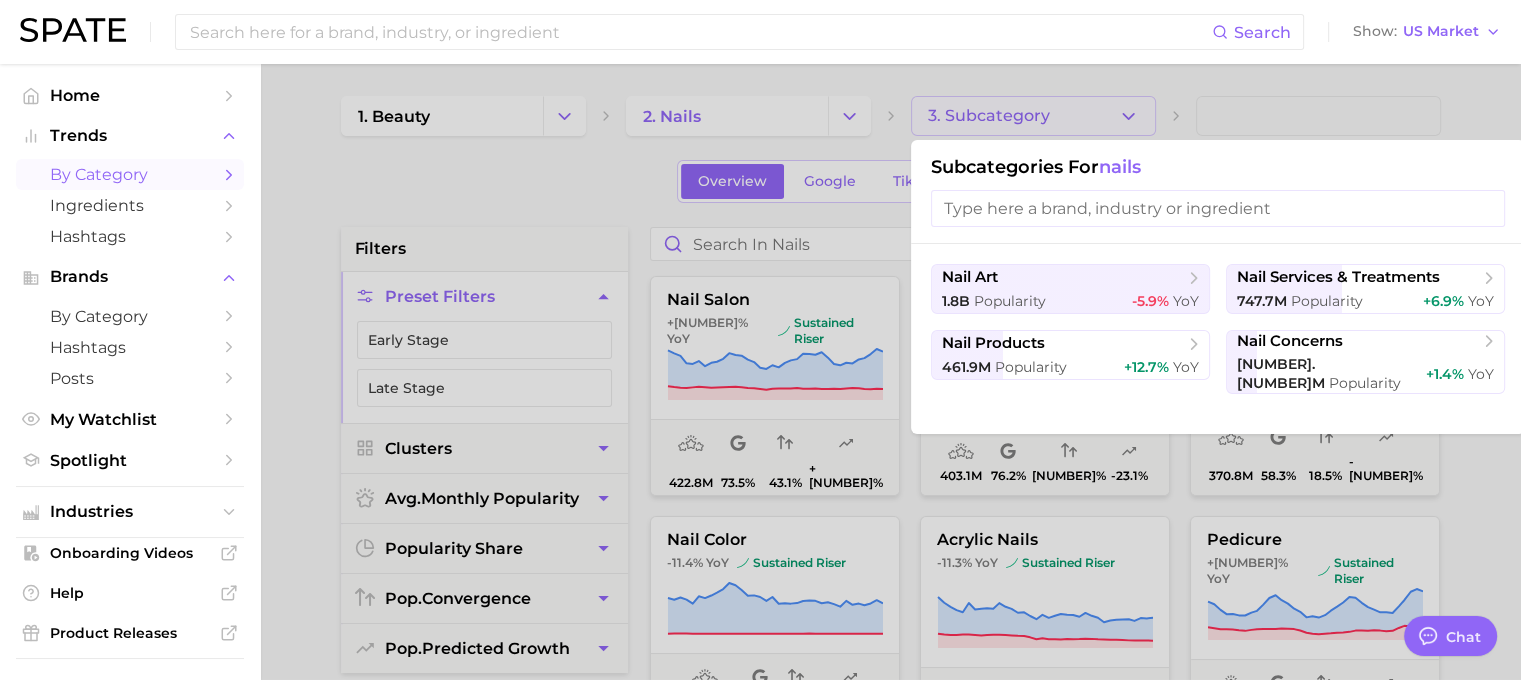 click at bounding box center [760, 340] 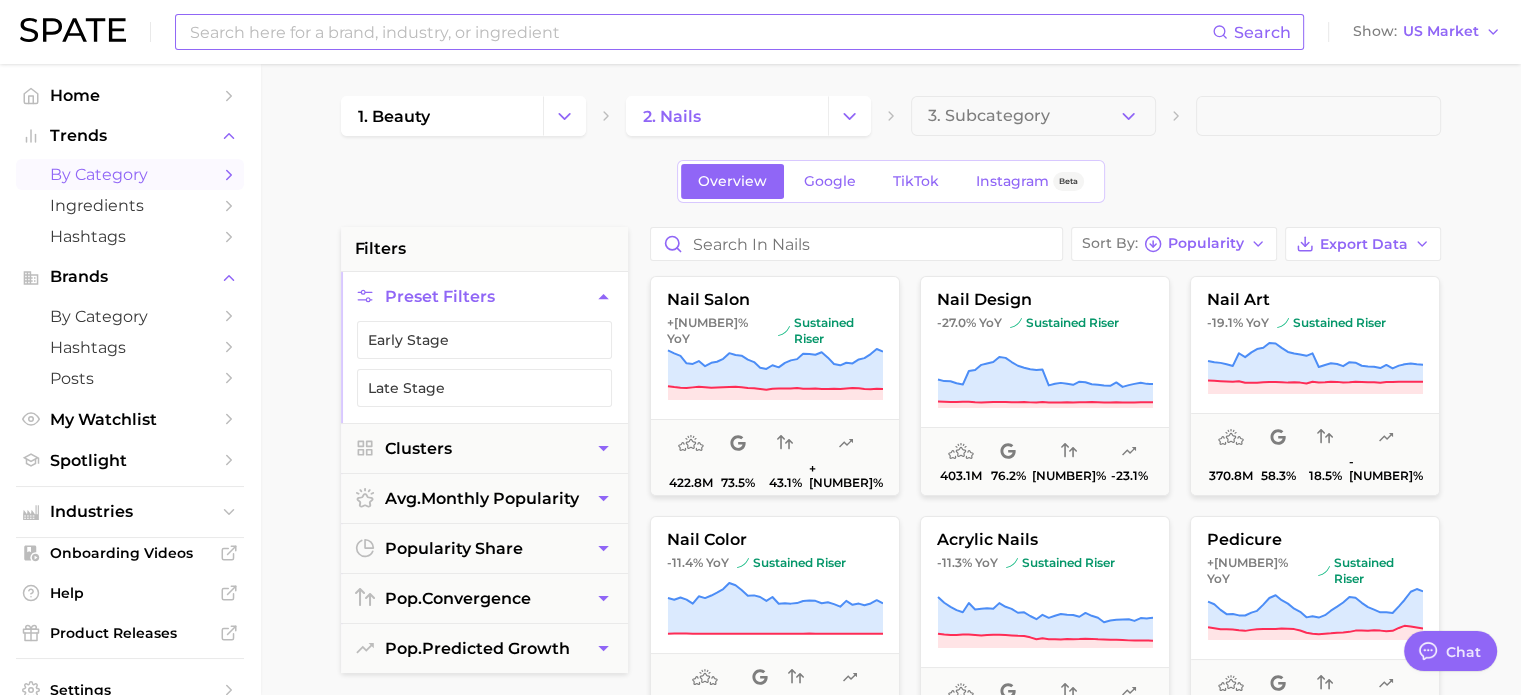 click at bounding box center (700, 32) 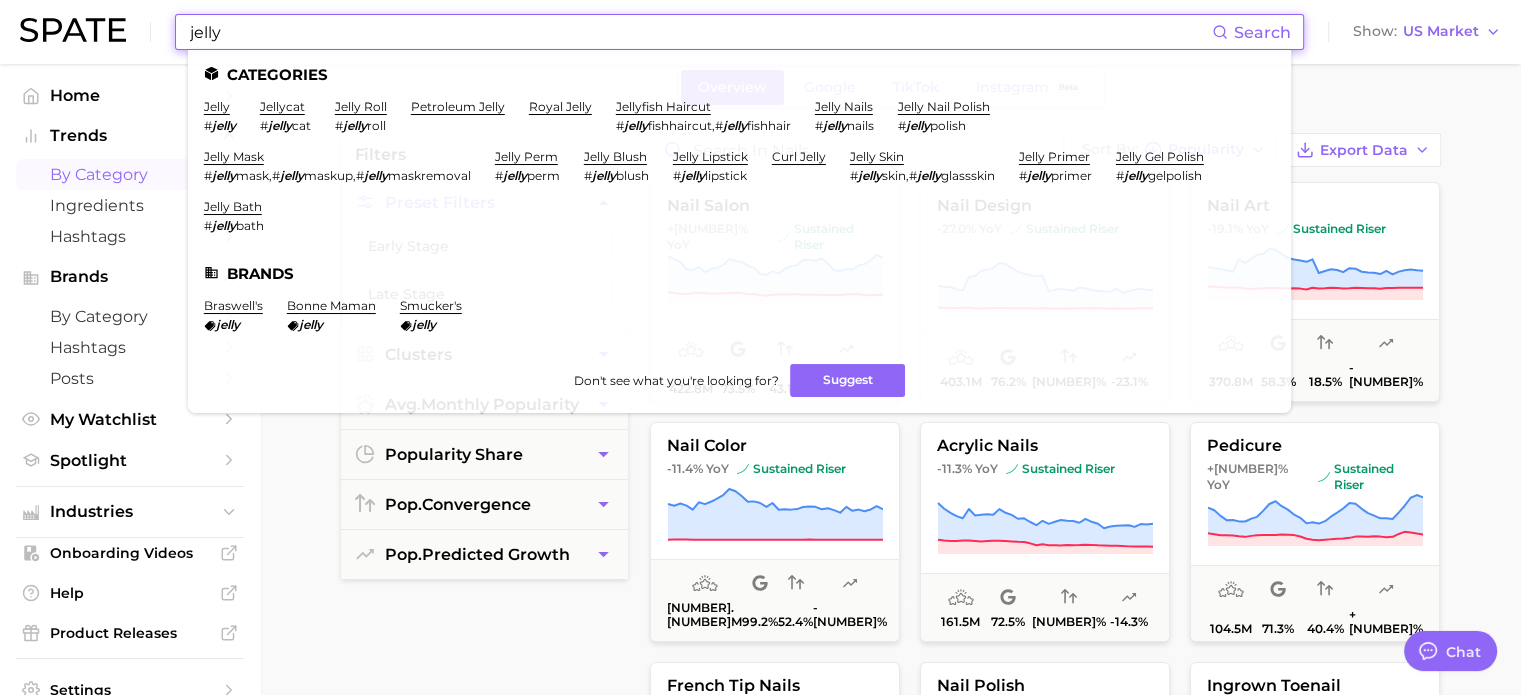 scroll, scrollTop: 0, scrollLeft: 0, axis: both 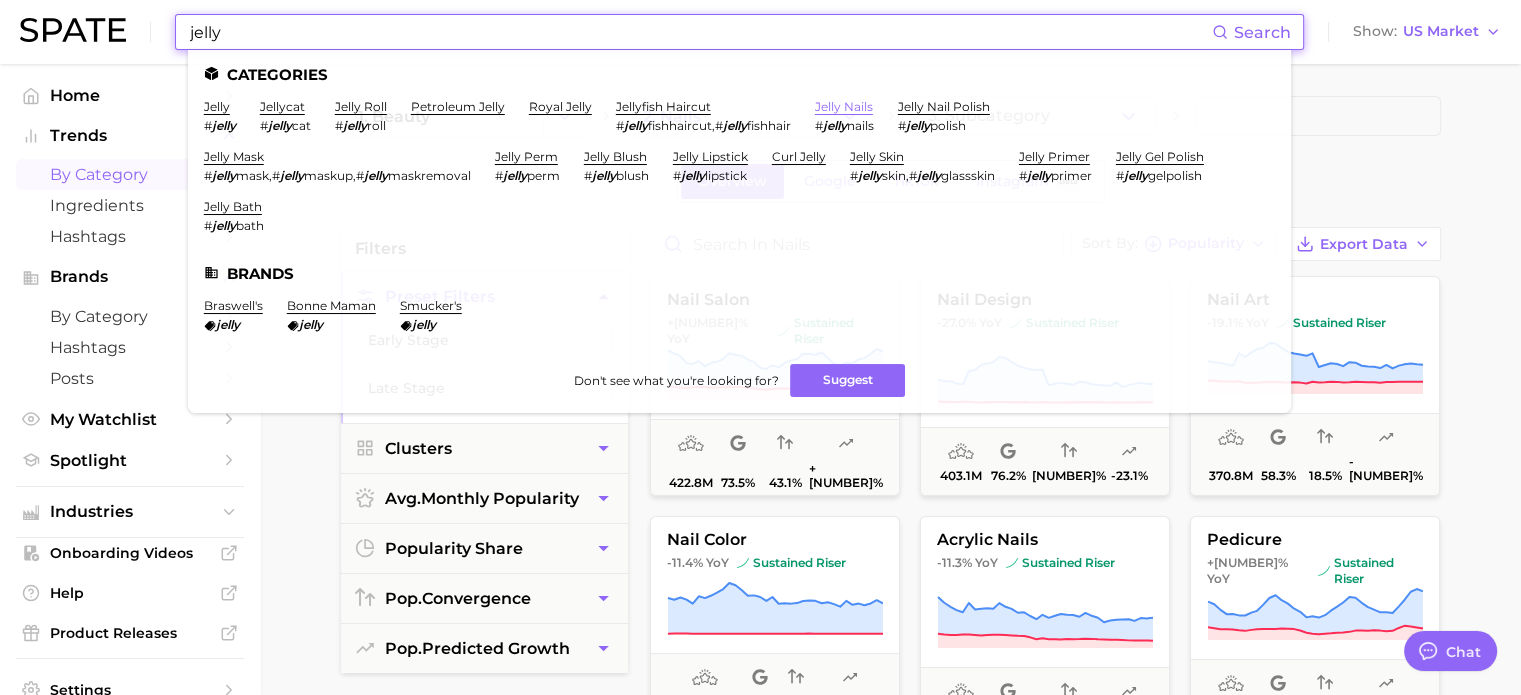 type on "jelly" 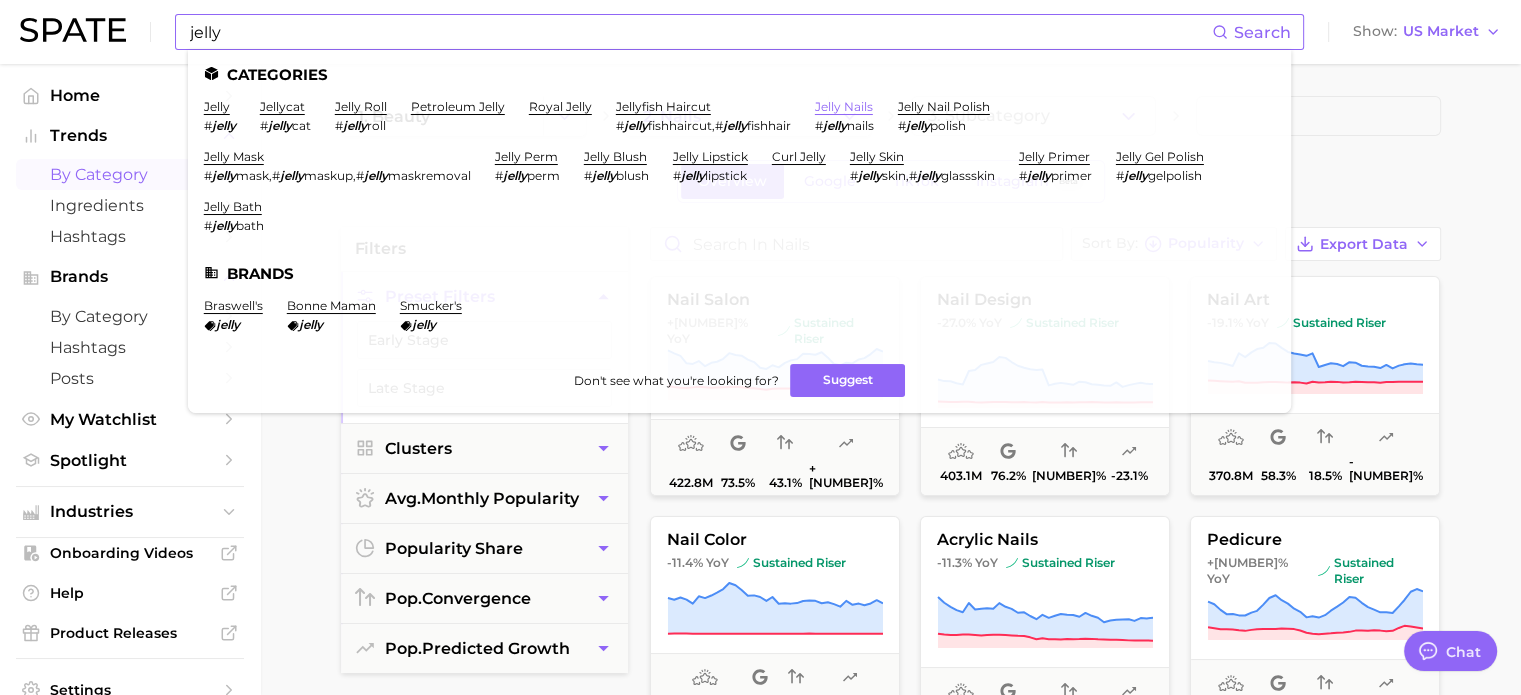 click on "jelly nails" at bounding box center [844, 106] 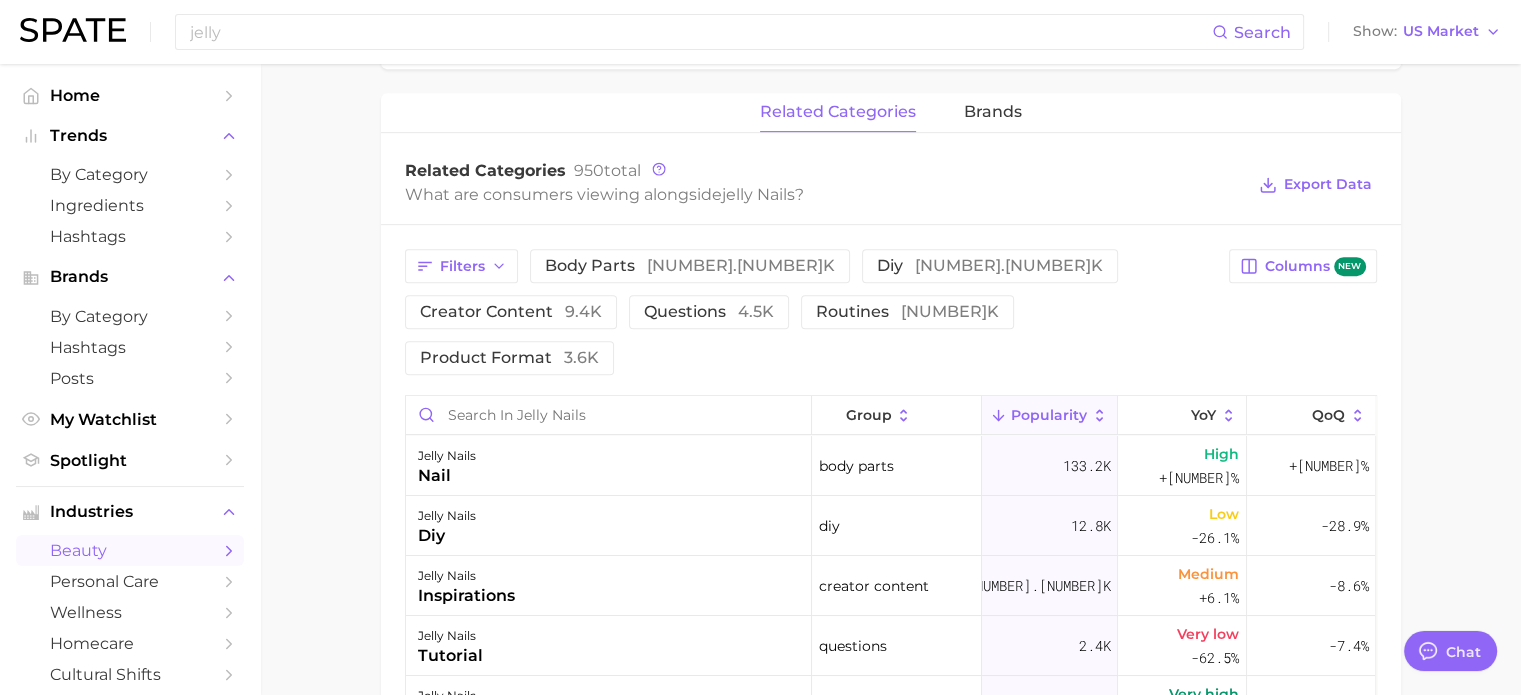 scroll, scrollTop: 1000, scrollLeft: 0, axis: vertical 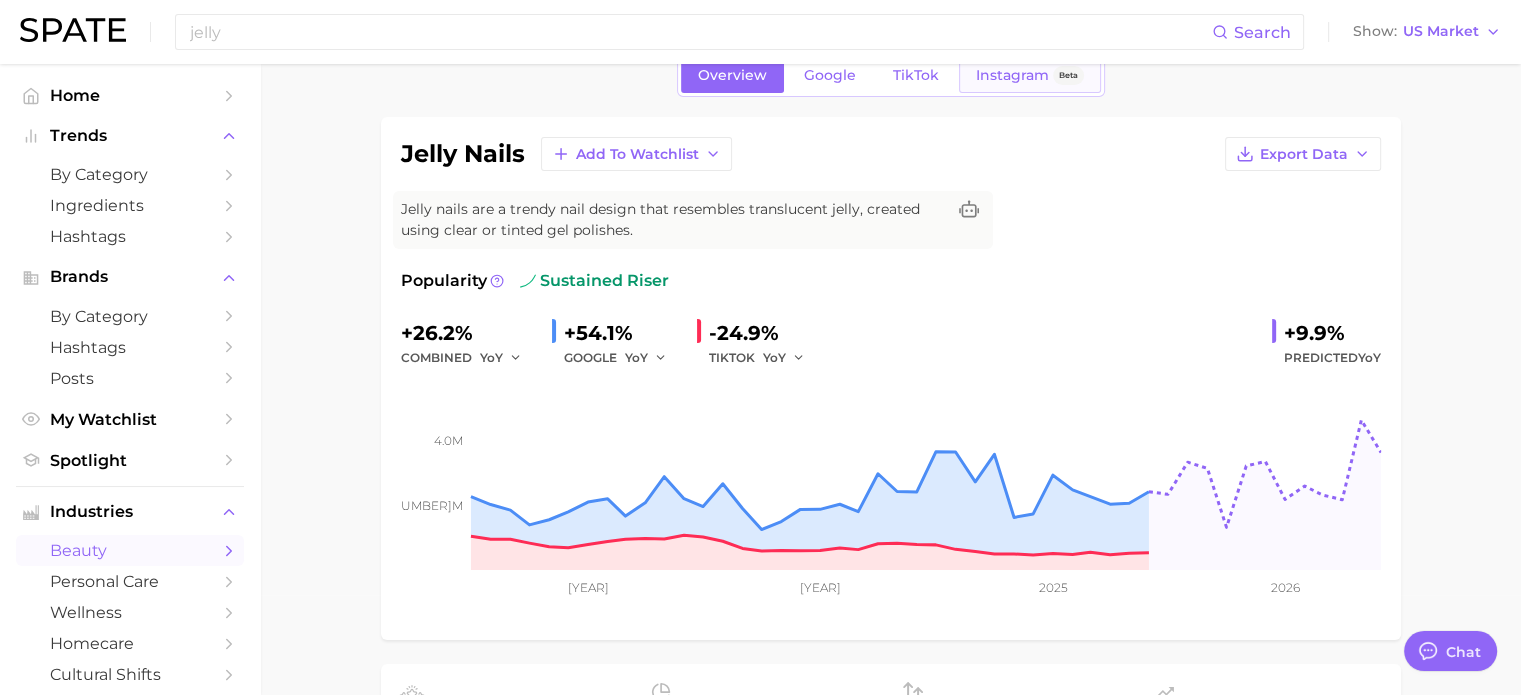 click on "Instagram" at bounding box center [1012, 75] 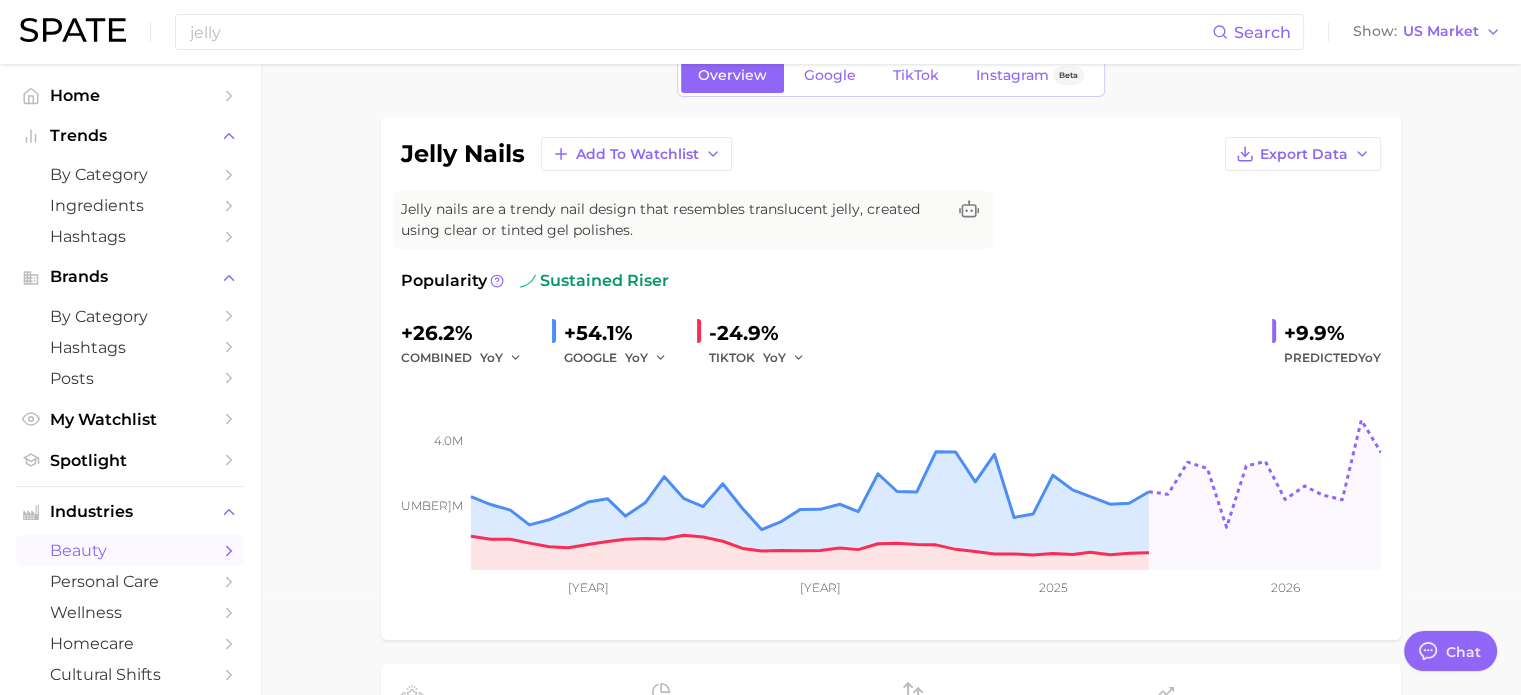 type 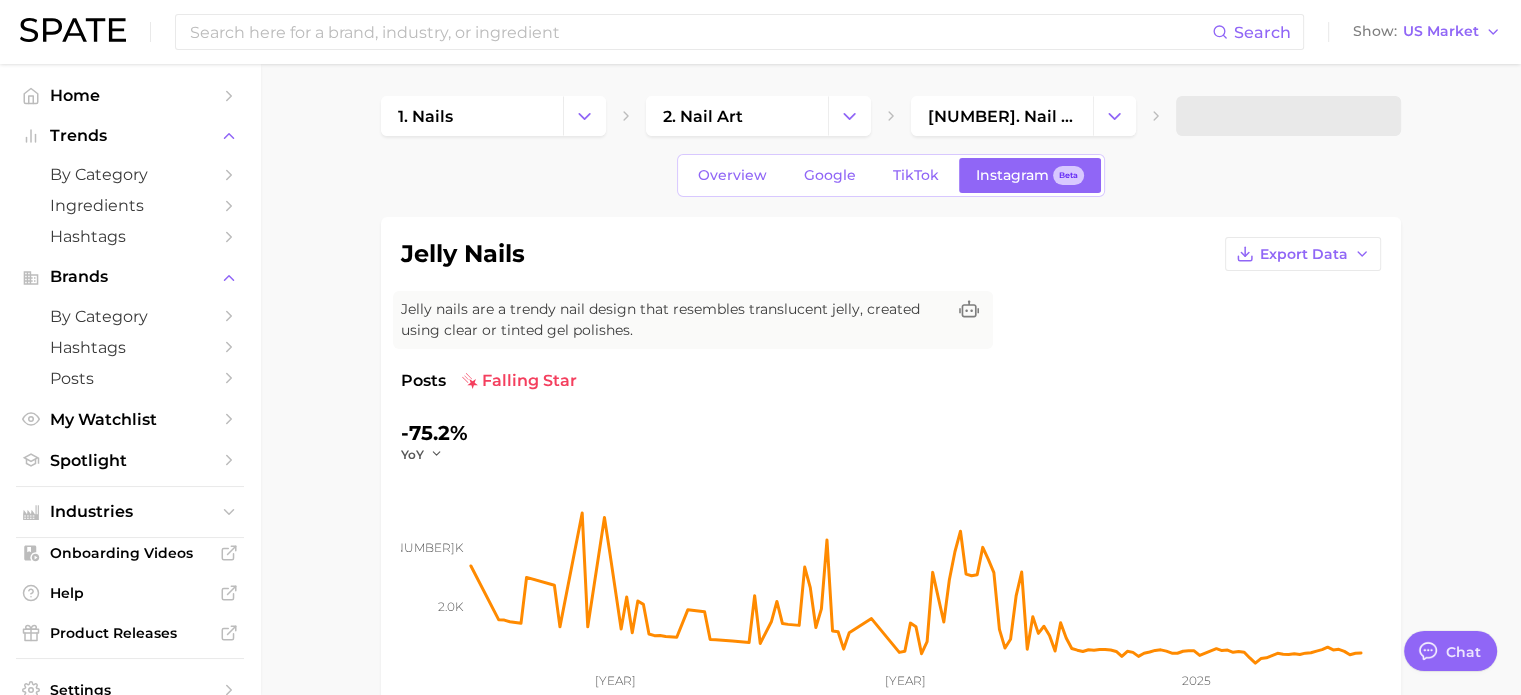 scroll, scrollTop: 100, scrollLeft: 0, axis: vertical 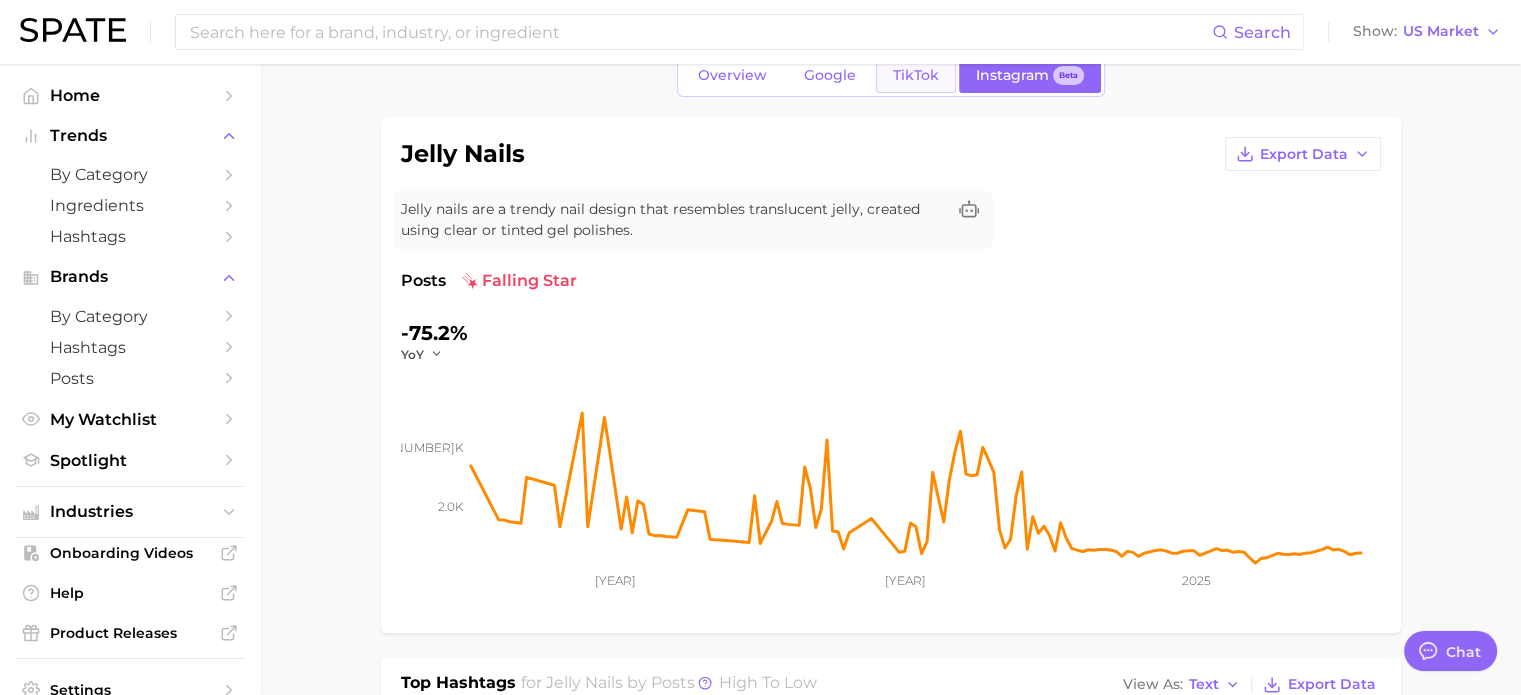 click on "TikTok" at bounding box center (916, 75) 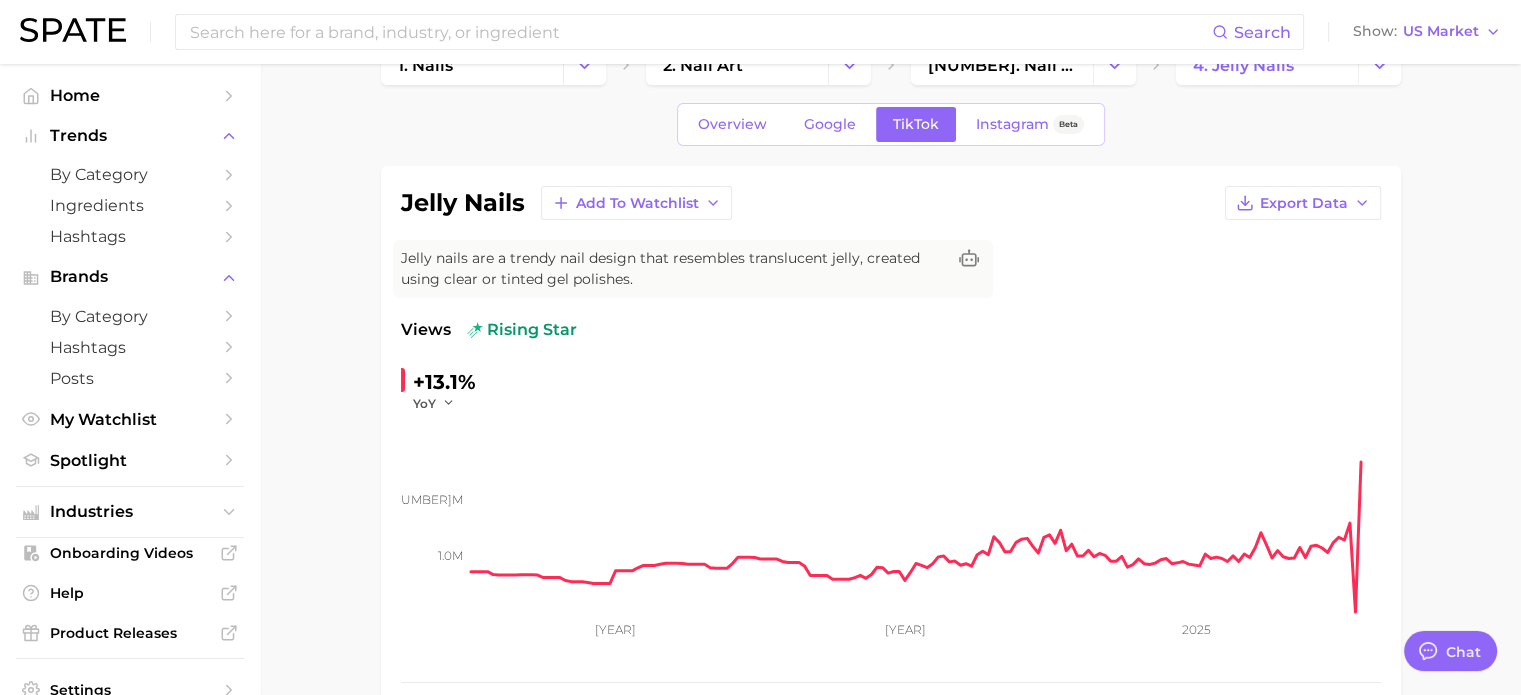 scroll, scrollTop: 100, scrollLeft: 0, axis: vertical 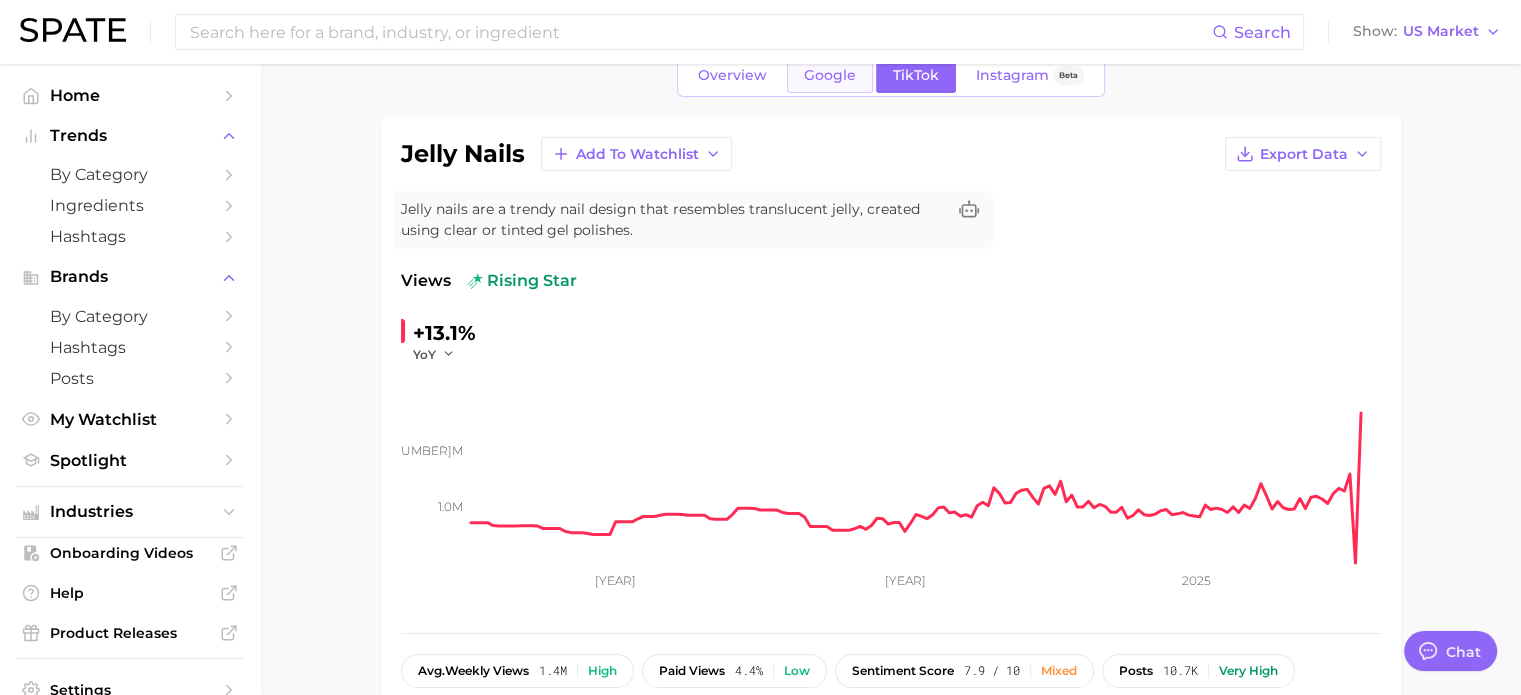 click on "Google" at bounding box center [830, 75] 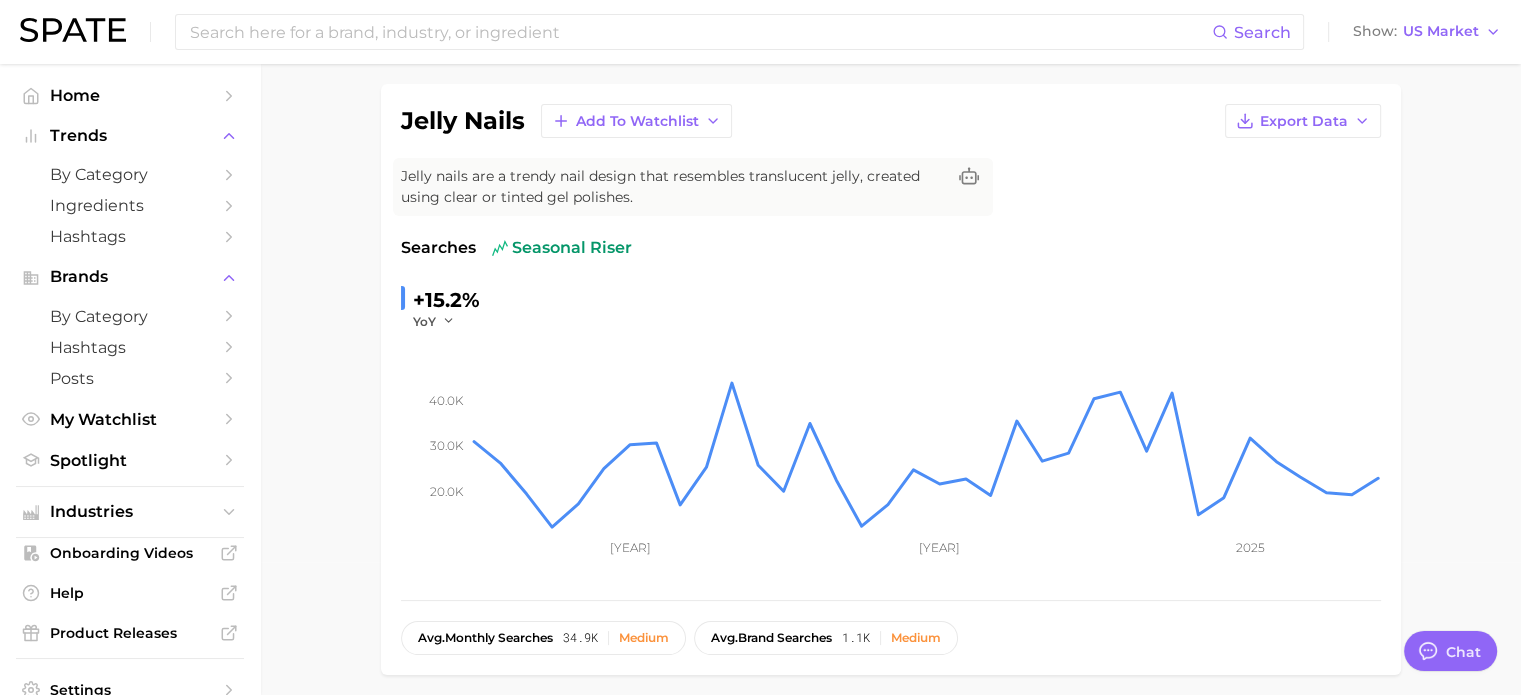 scroll, scrollTop: 100, scrollLeft: 0, axis: vertical 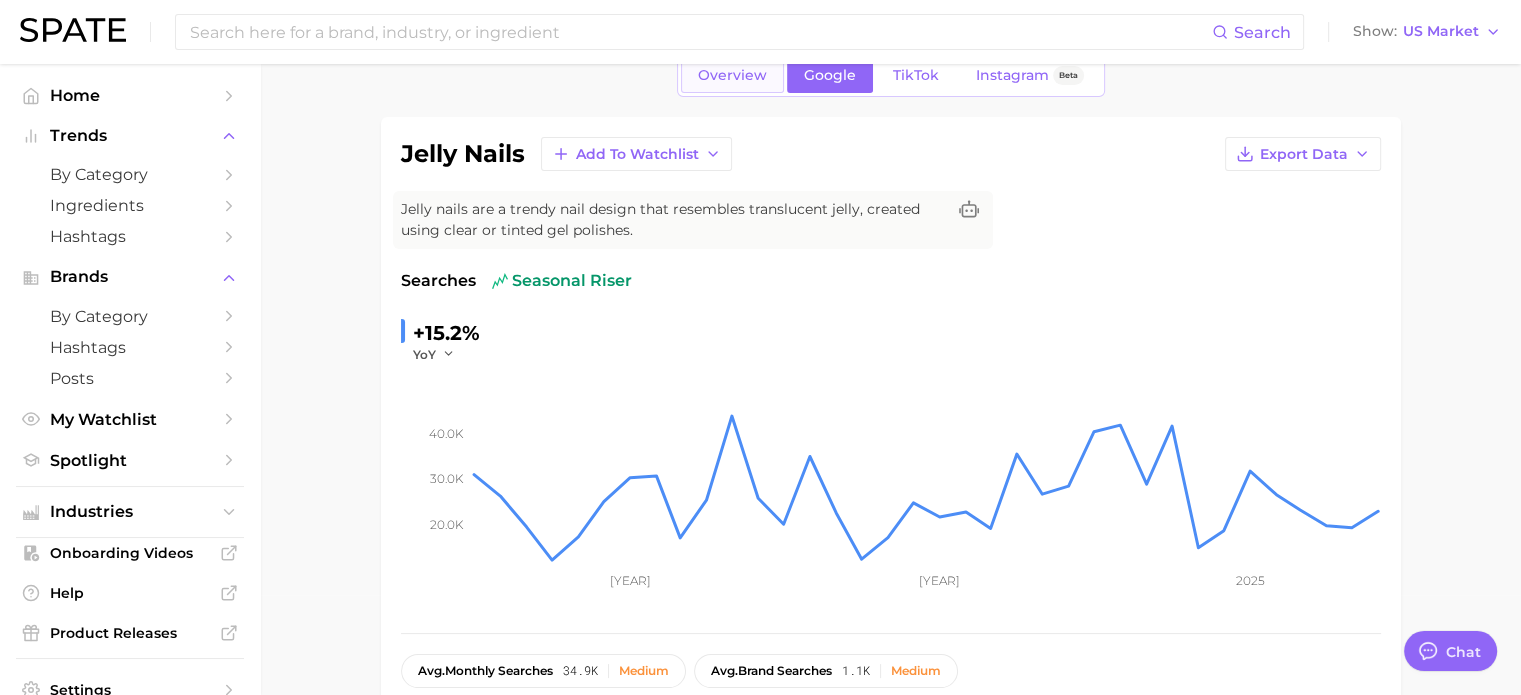 click on "Overview" at bounding box center [732, 75] 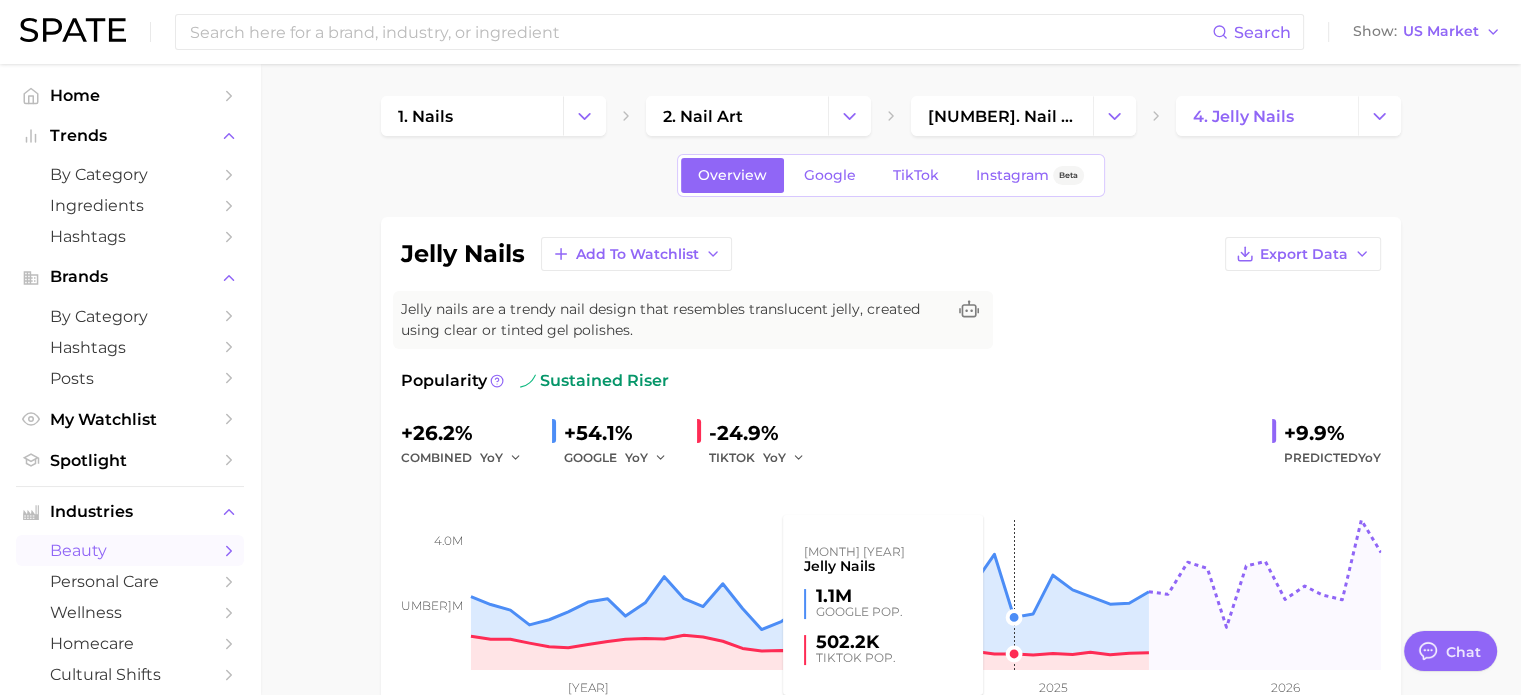 scroll, scrollTop: 100, scrollLeft: 0, axis: vertical 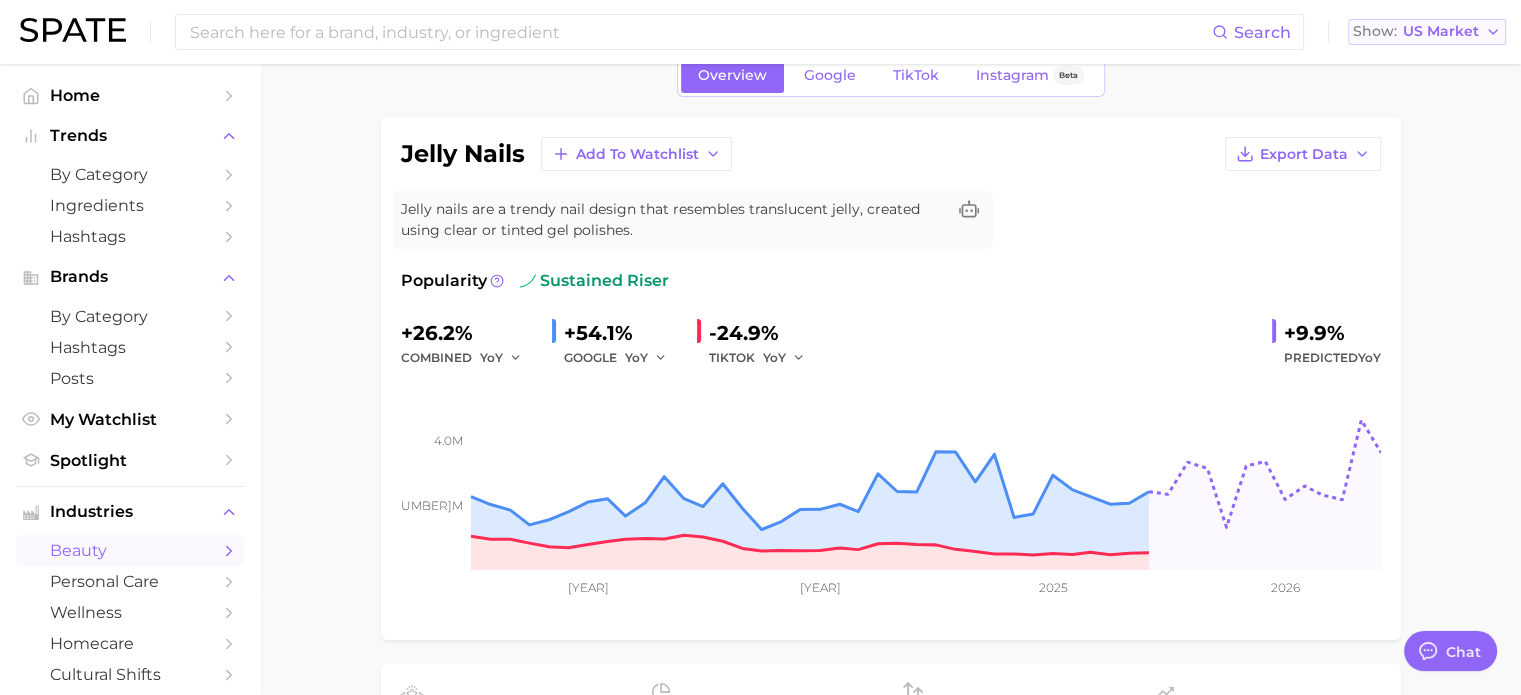 click on "US Market" at bounding box center [1441, 31] 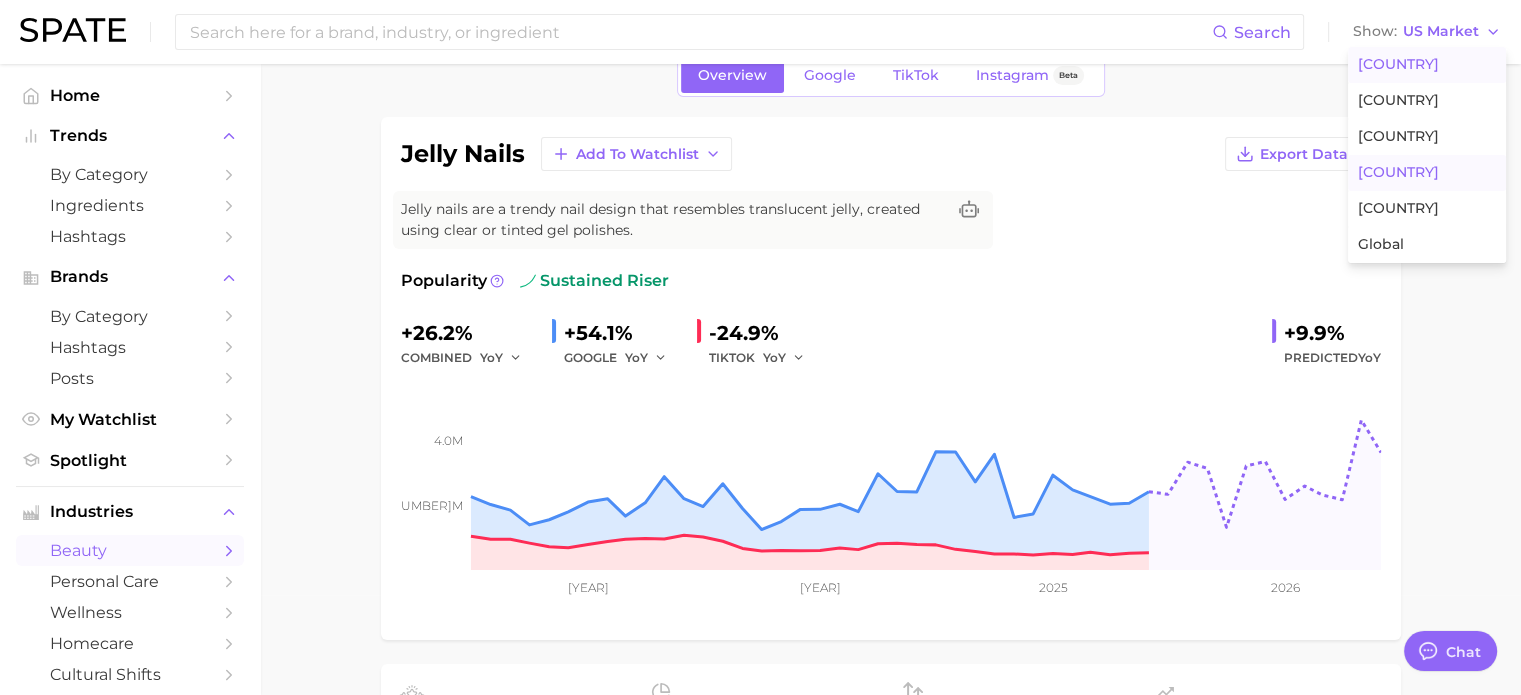 click on "[COUNTRY]" at bounding box center (1398, 172) 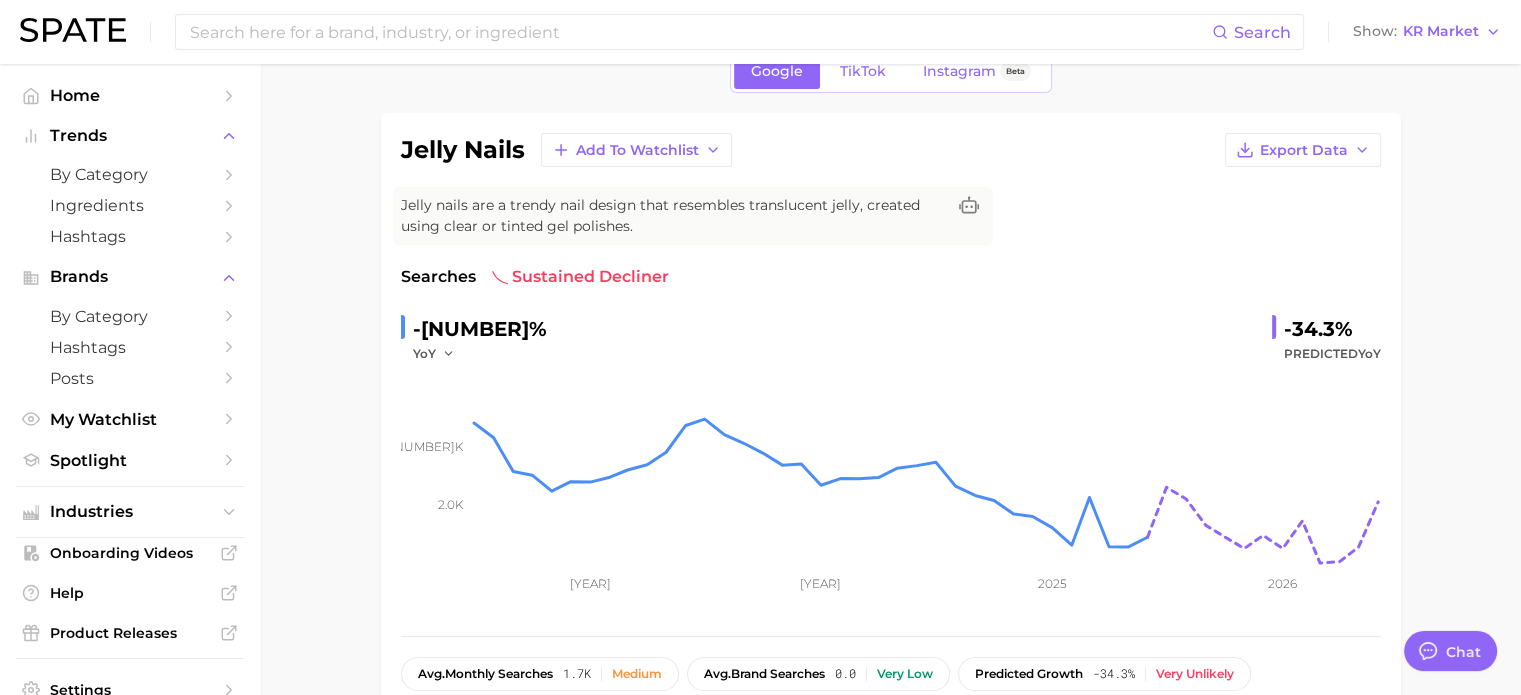 scroll, scrollTop: 0, scrollLeft: 0, axis: both 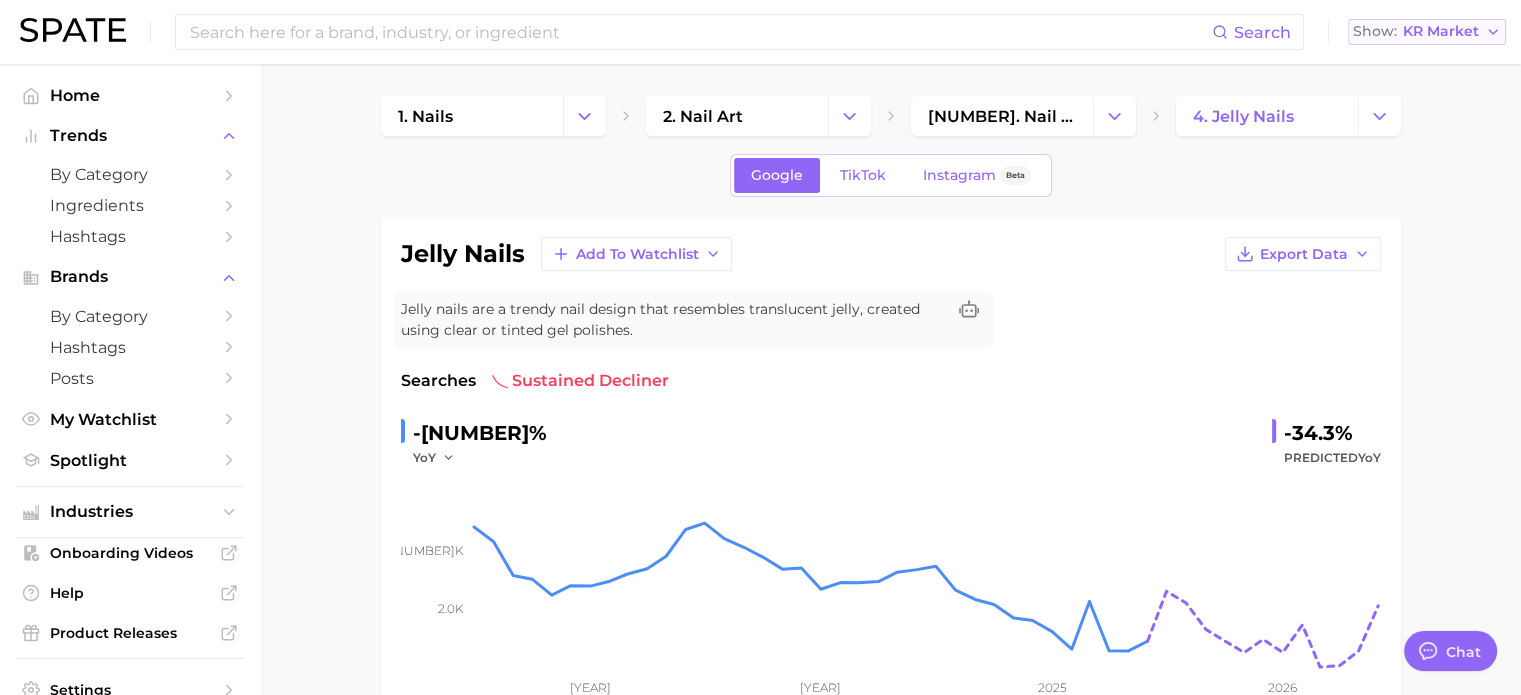click on "KR Market" at bounding box center [1441, 31] 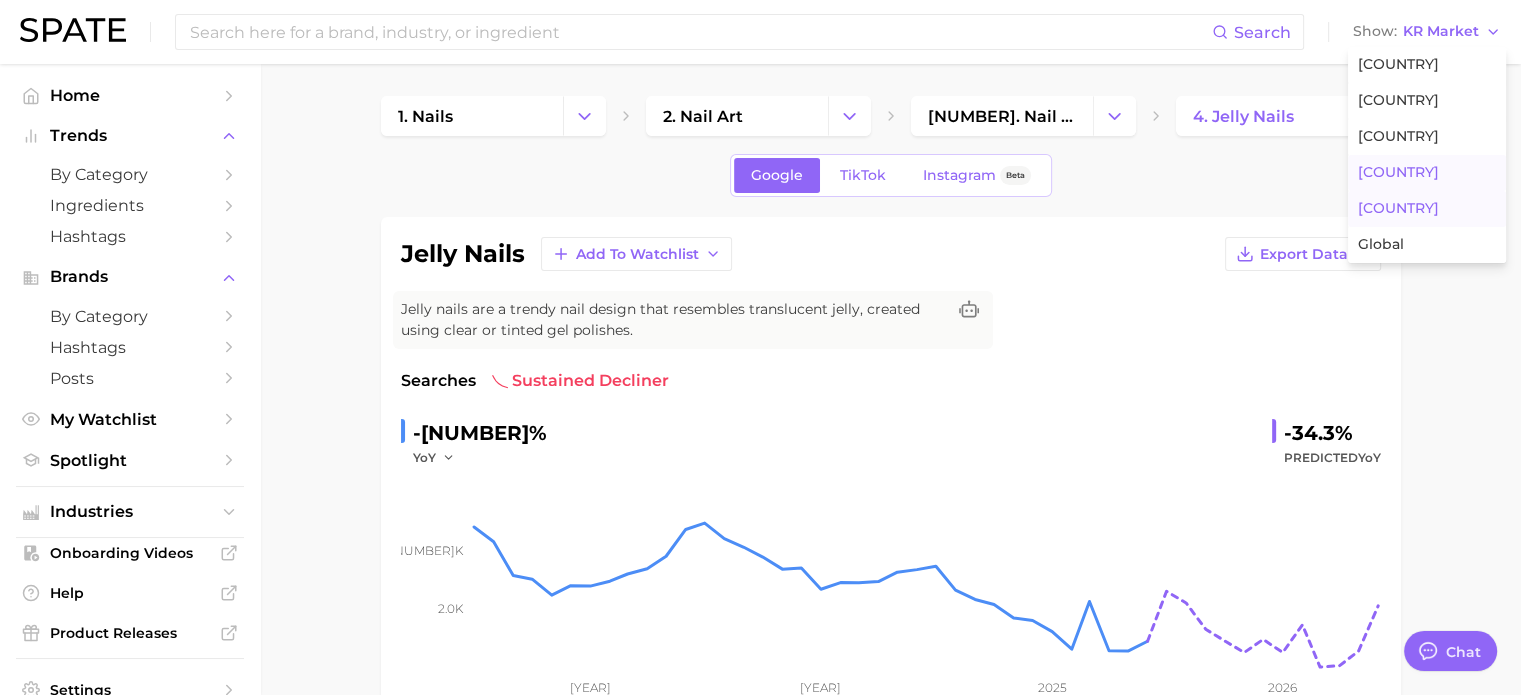 click on "[COUNTRY]" at bounding box center [1398, 208] 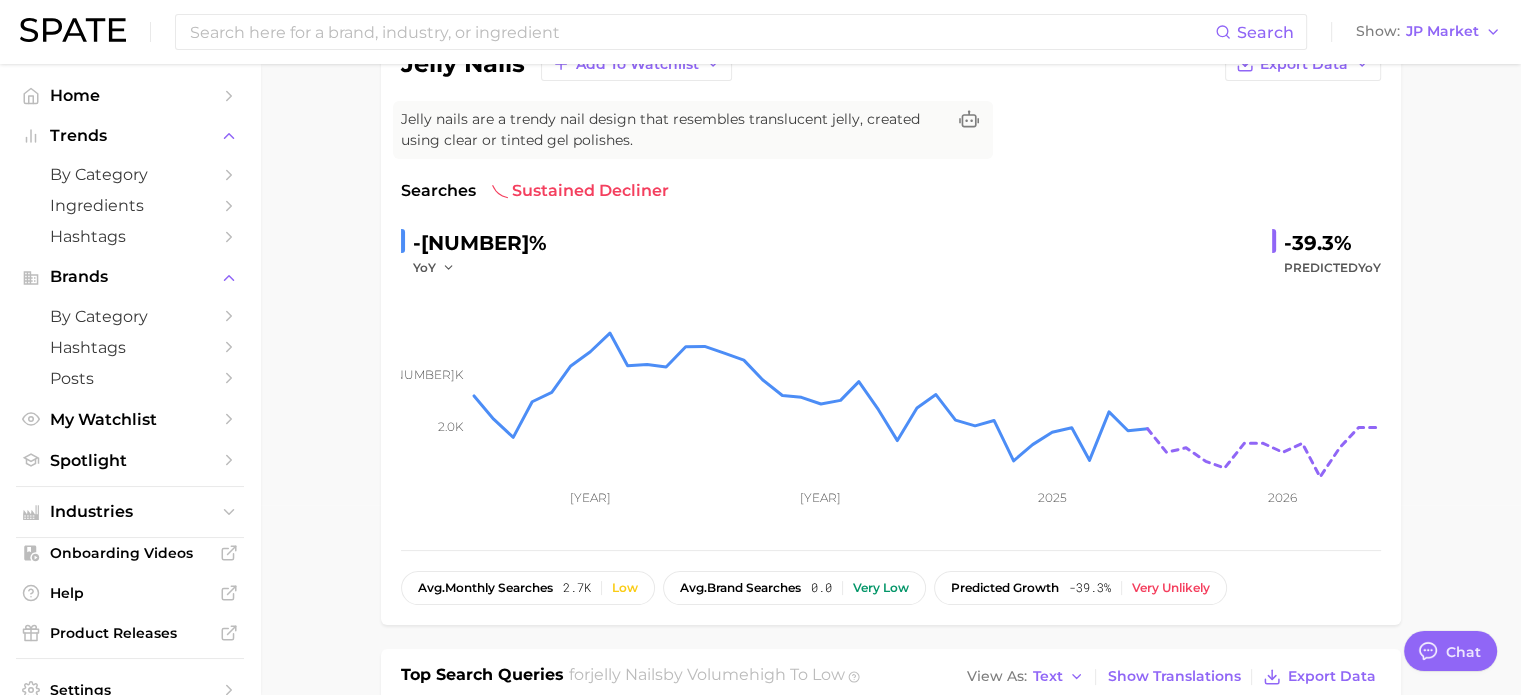 scroll, scrollTop: 0, scrollLeft: 0, axis: both 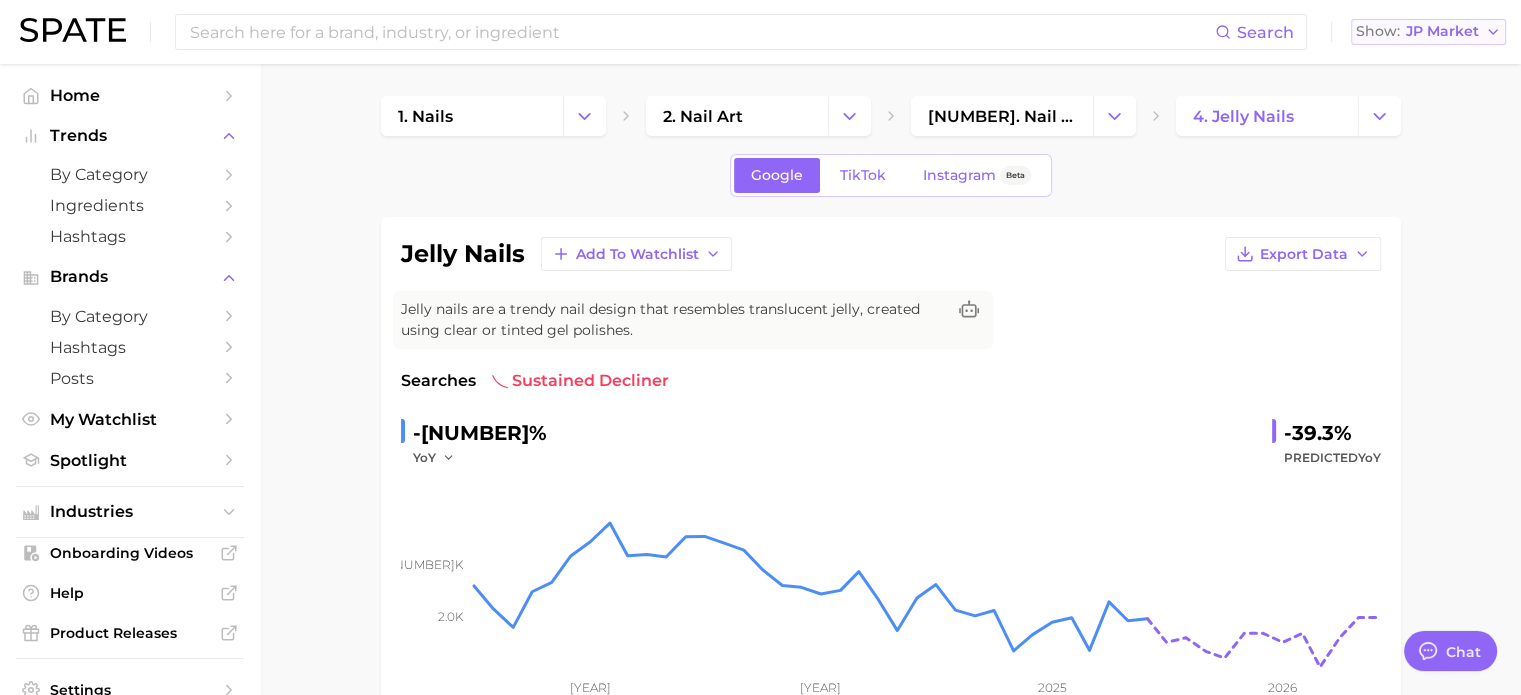 click on "JP Market" at bounding box center (1442, 31) 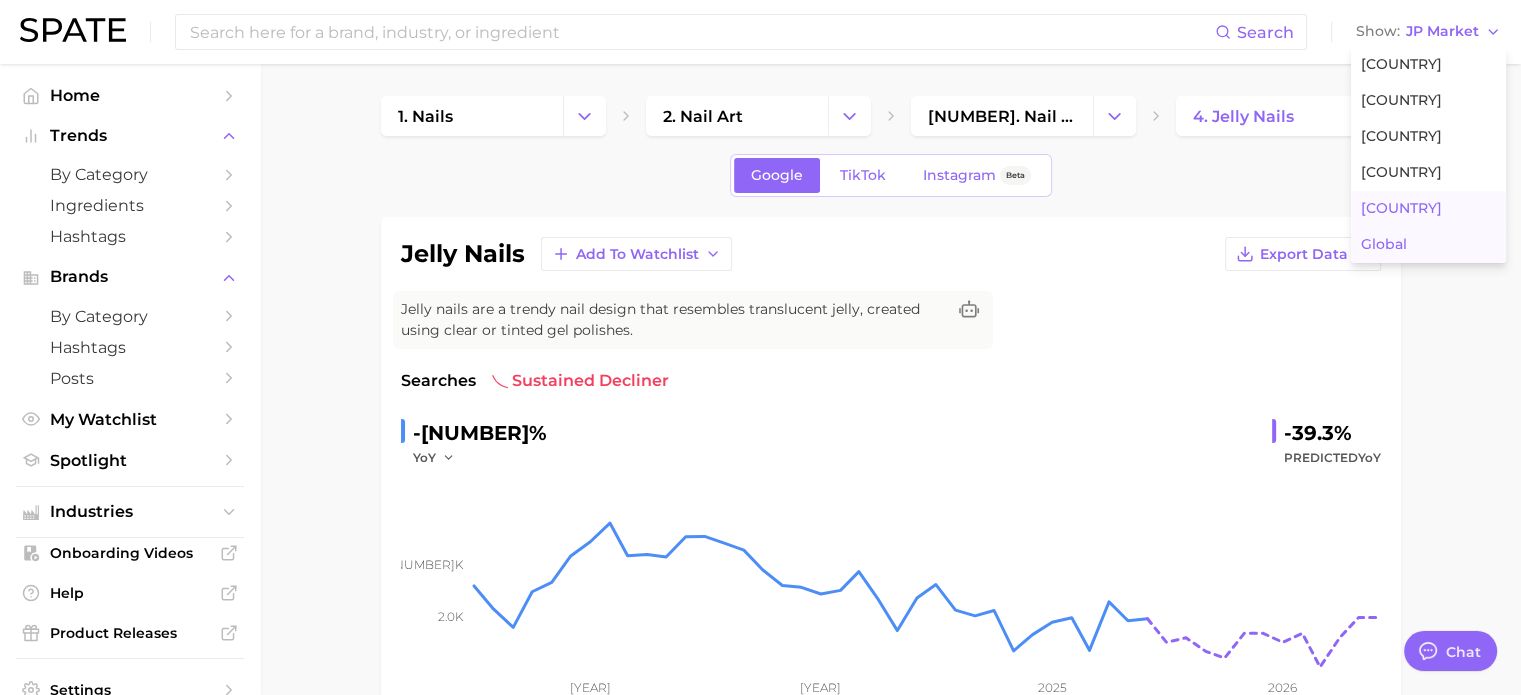 click on "Global" at bounding box center (1428, 245) 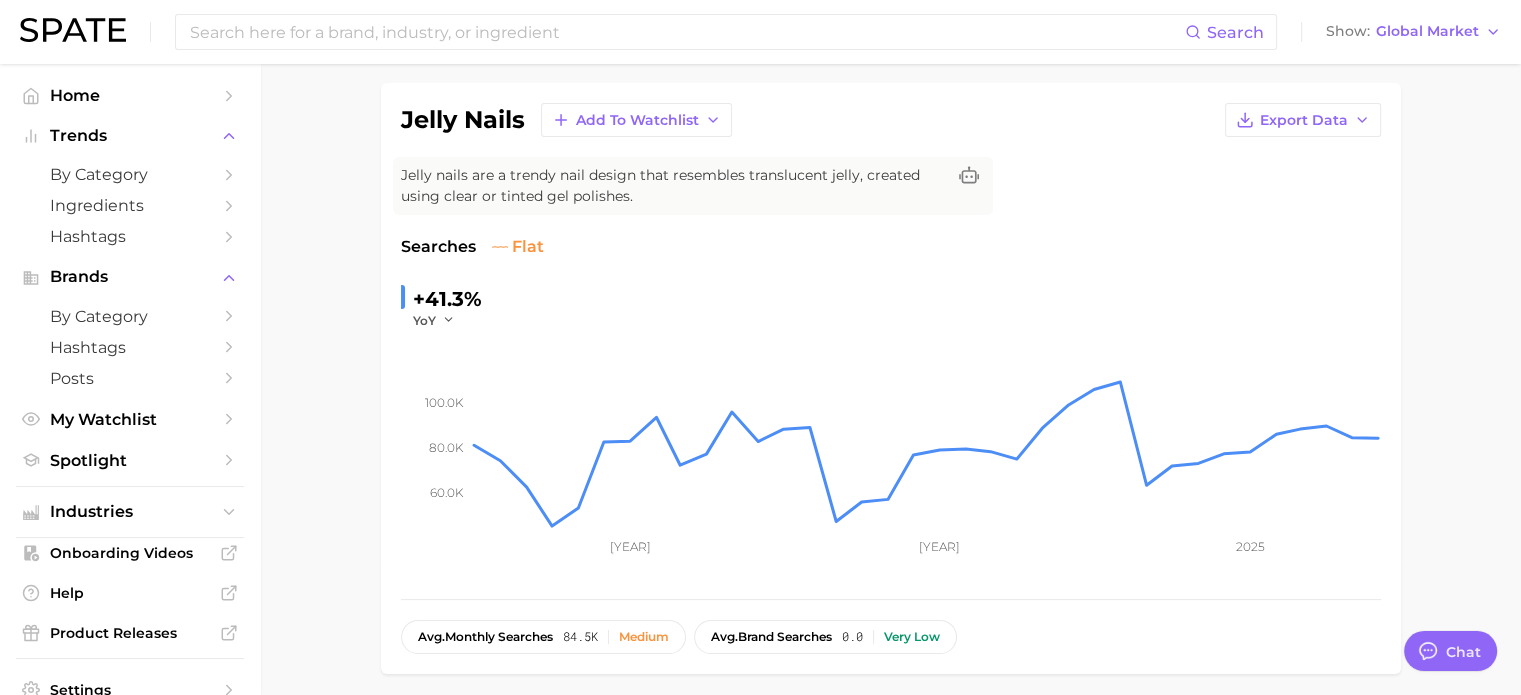 scroll, scrollTop: 100, scrollLeft: 0, axis: vertical 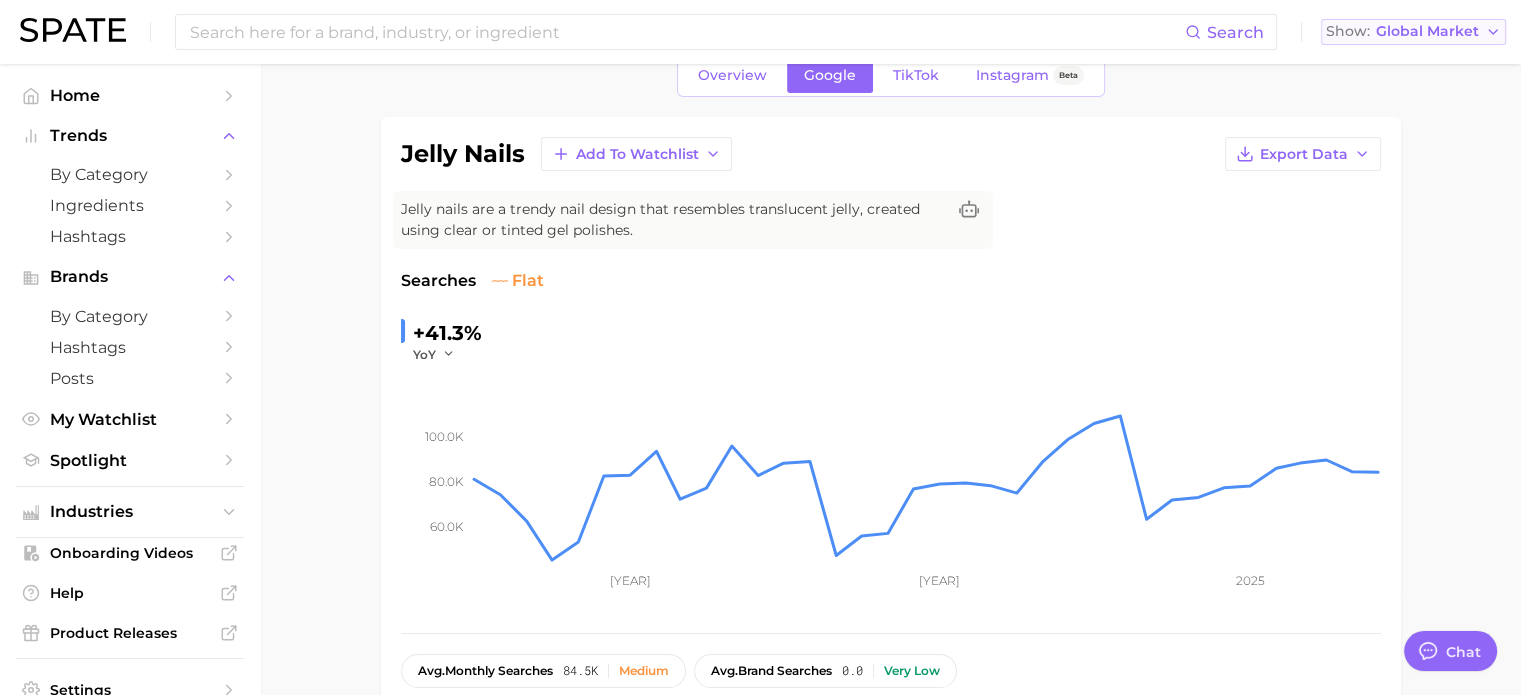 click on "Global Market" at bounding box center [1427, 31] 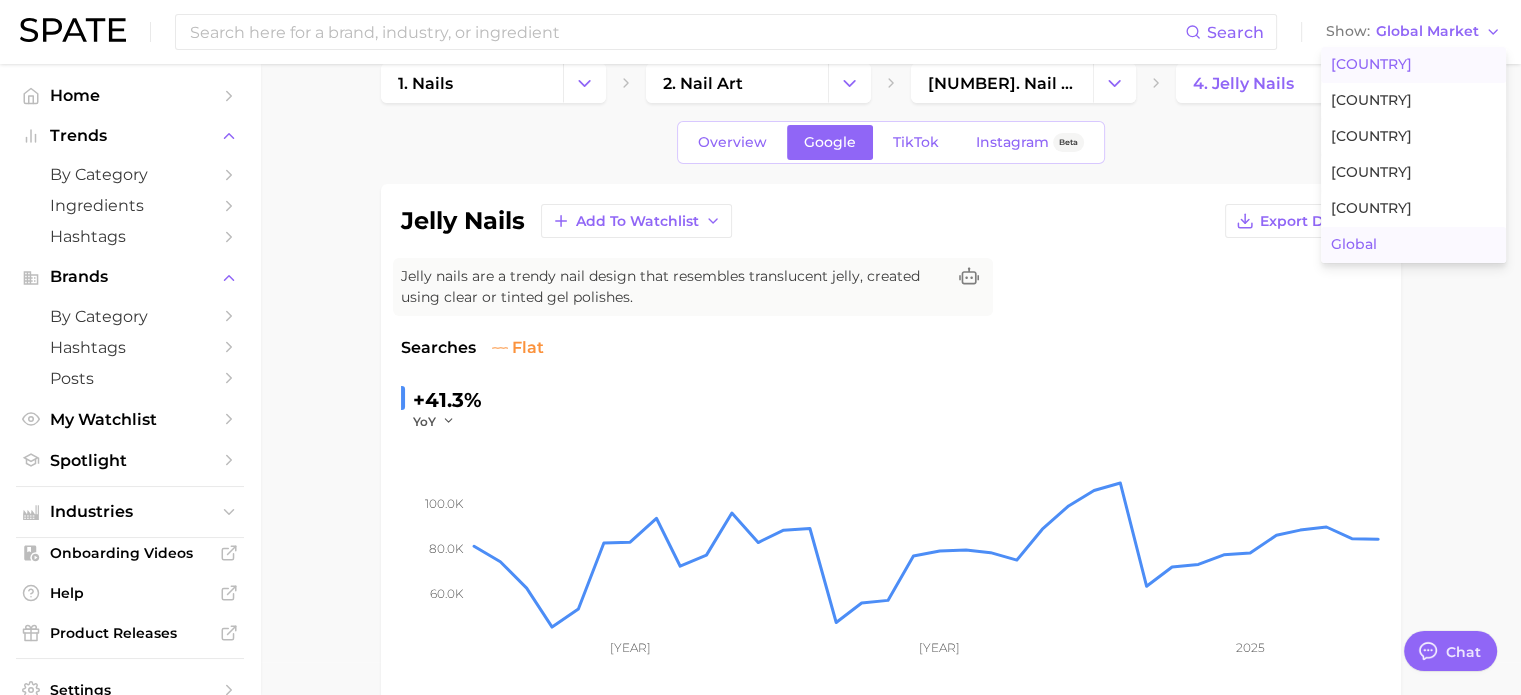 scroll, scrollTop: 0, scrollLeft: 0, axis: both 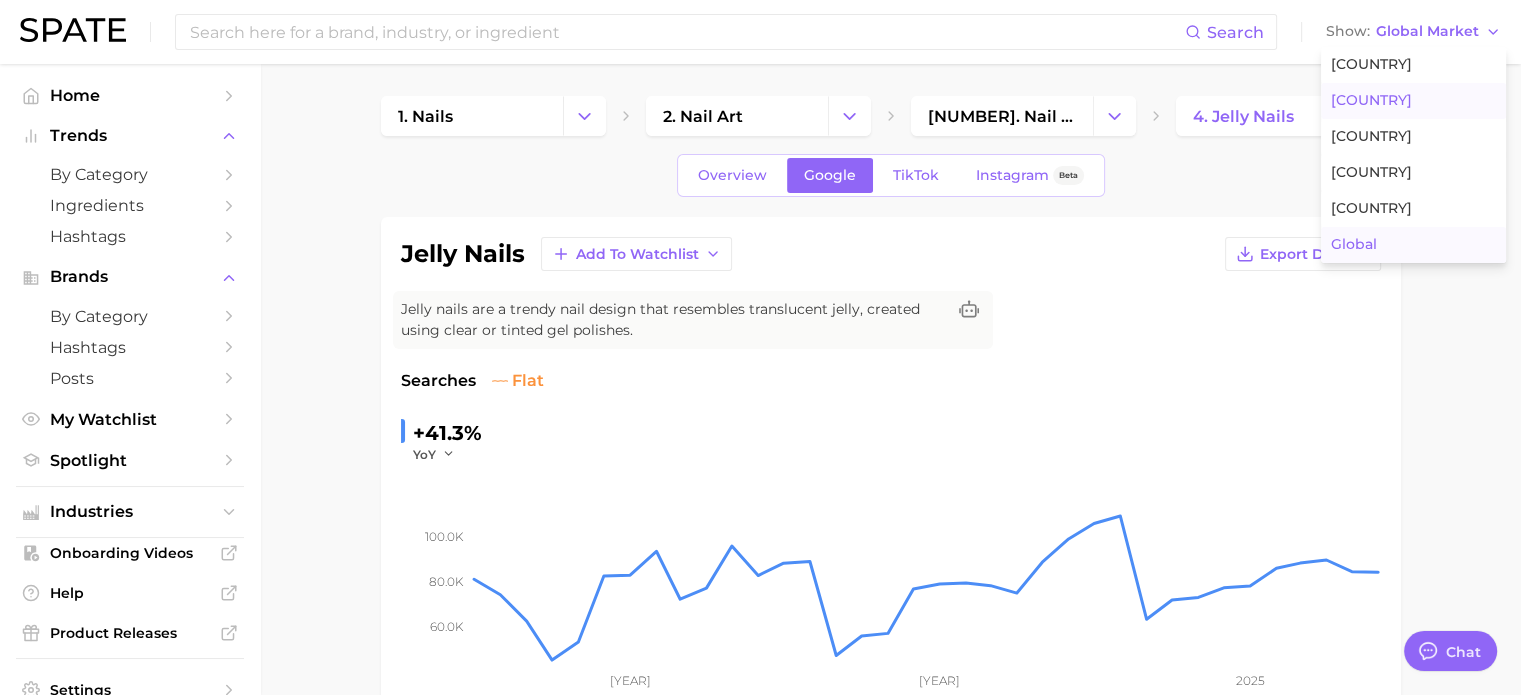 click on "[COUNTRY]" at bounding box center [1371, 100] 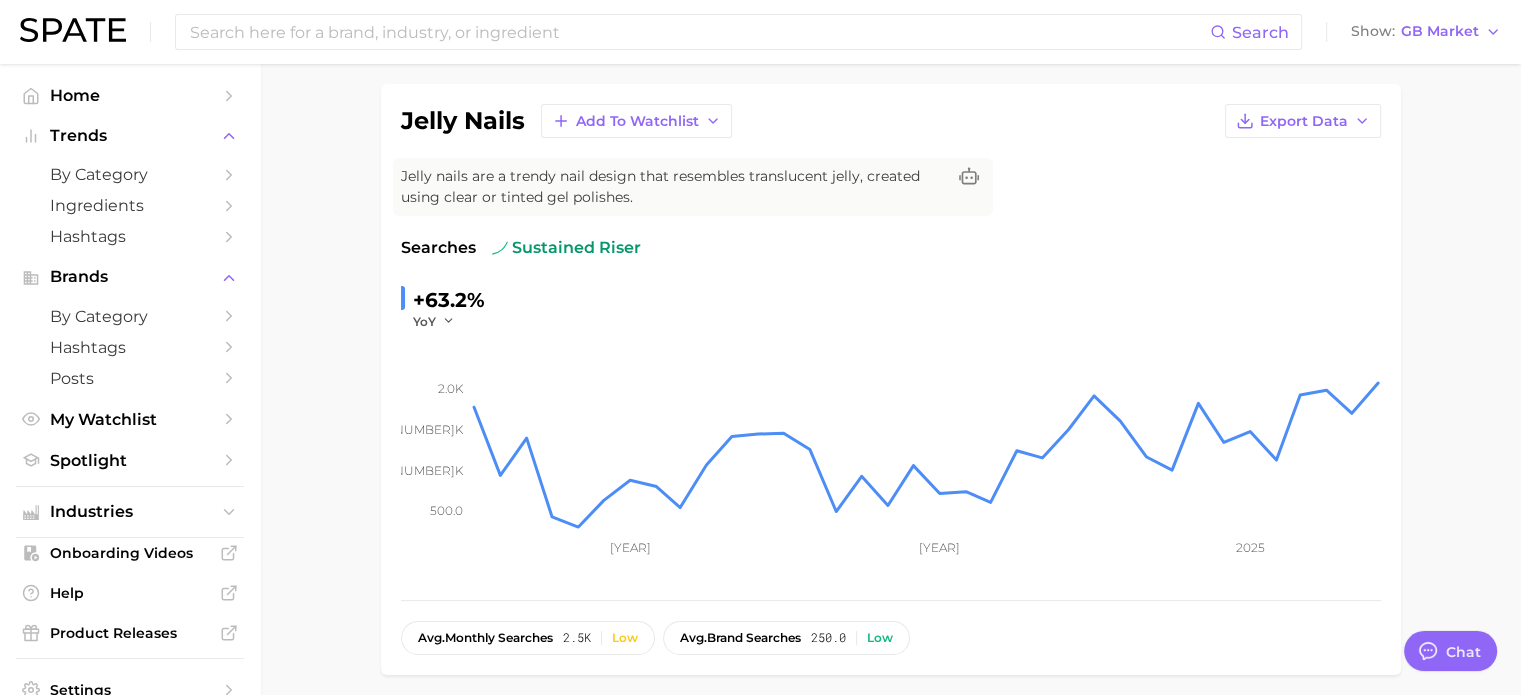 scroll, scrollTop: 100, scrollLeft: 0, axis: vertical 